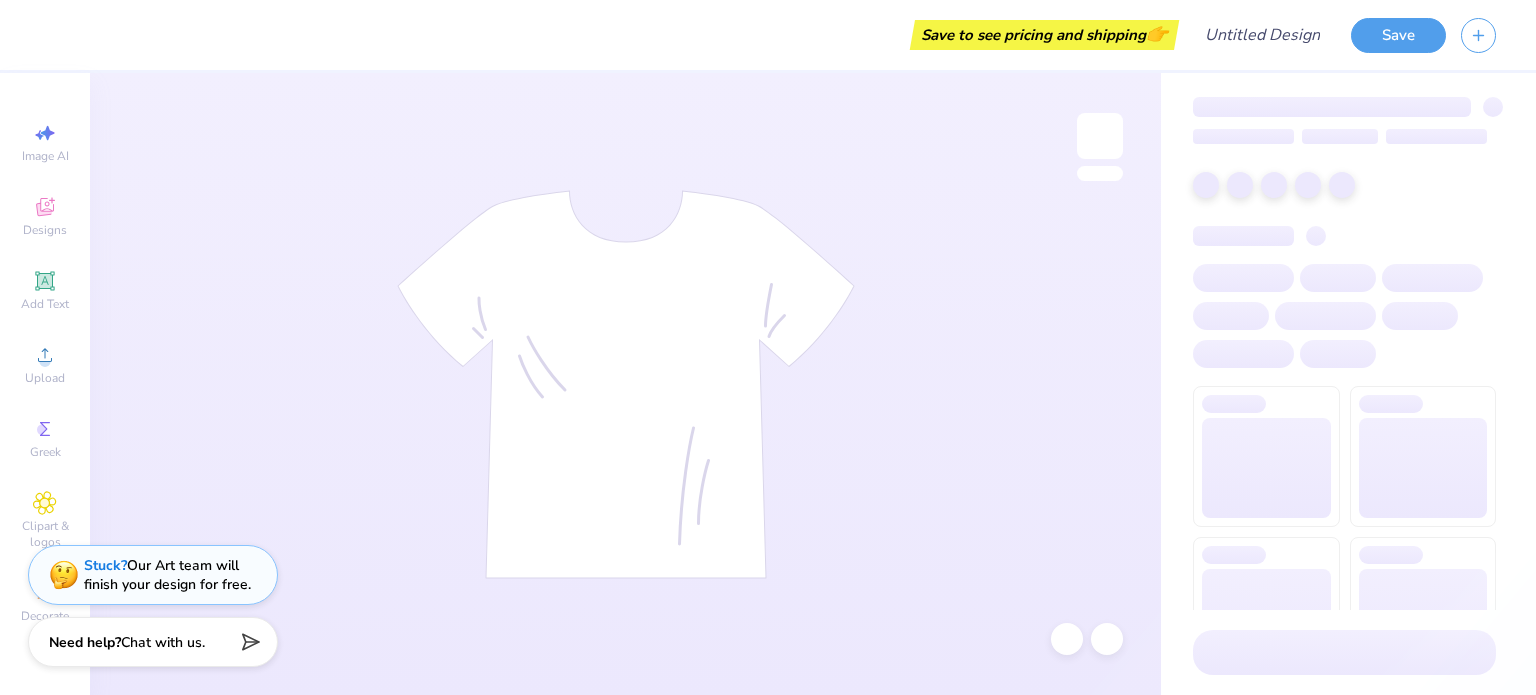 scroll, scrollTop: 0, scrollLeft: 0, axis: both 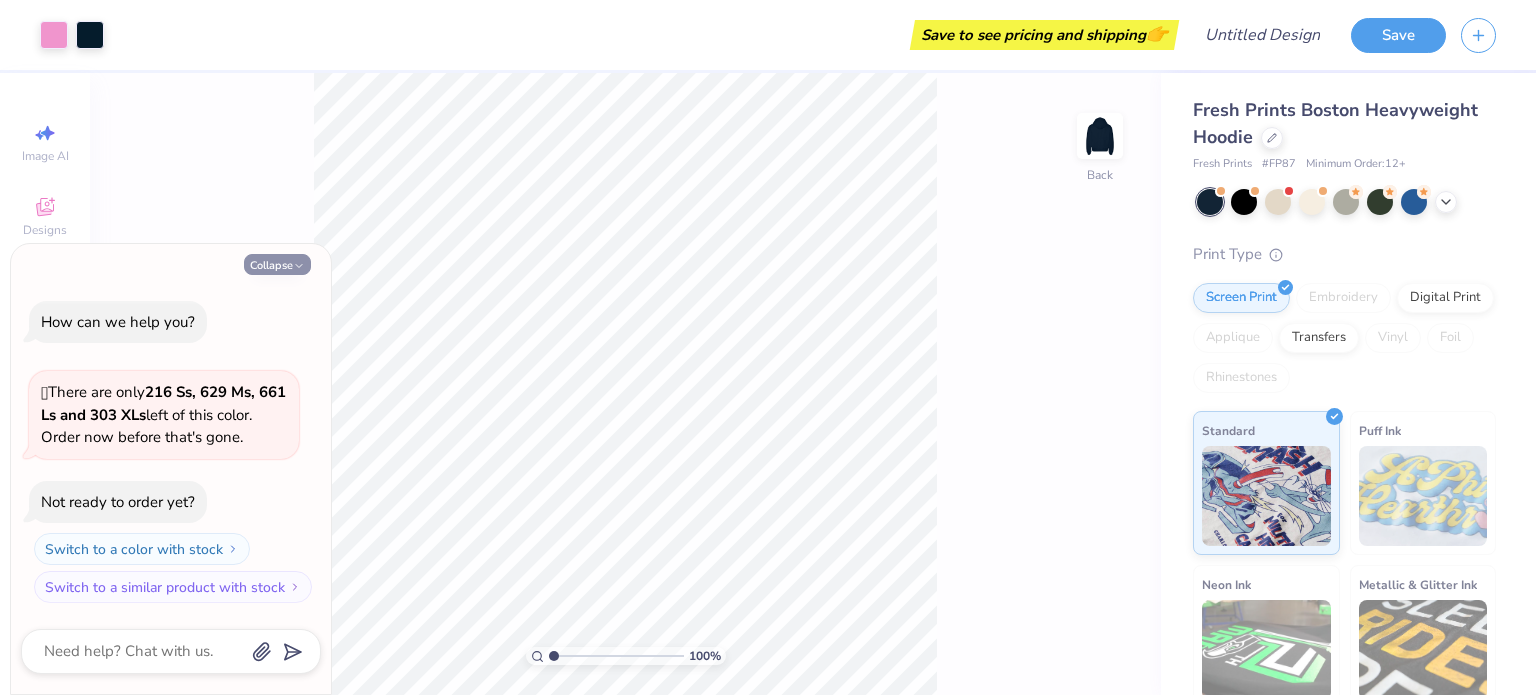 click 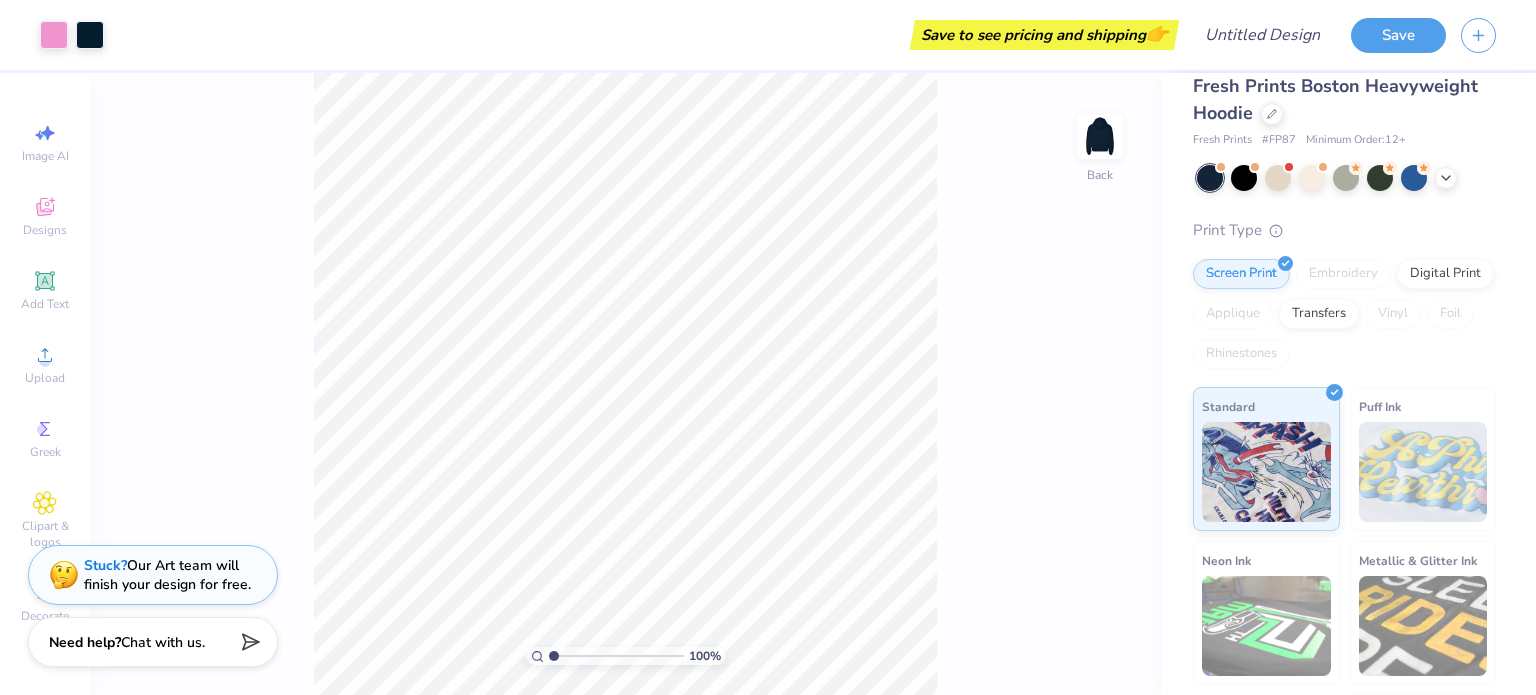 scroll, scrollTop: 0, scrollLeft: 0, axis: both 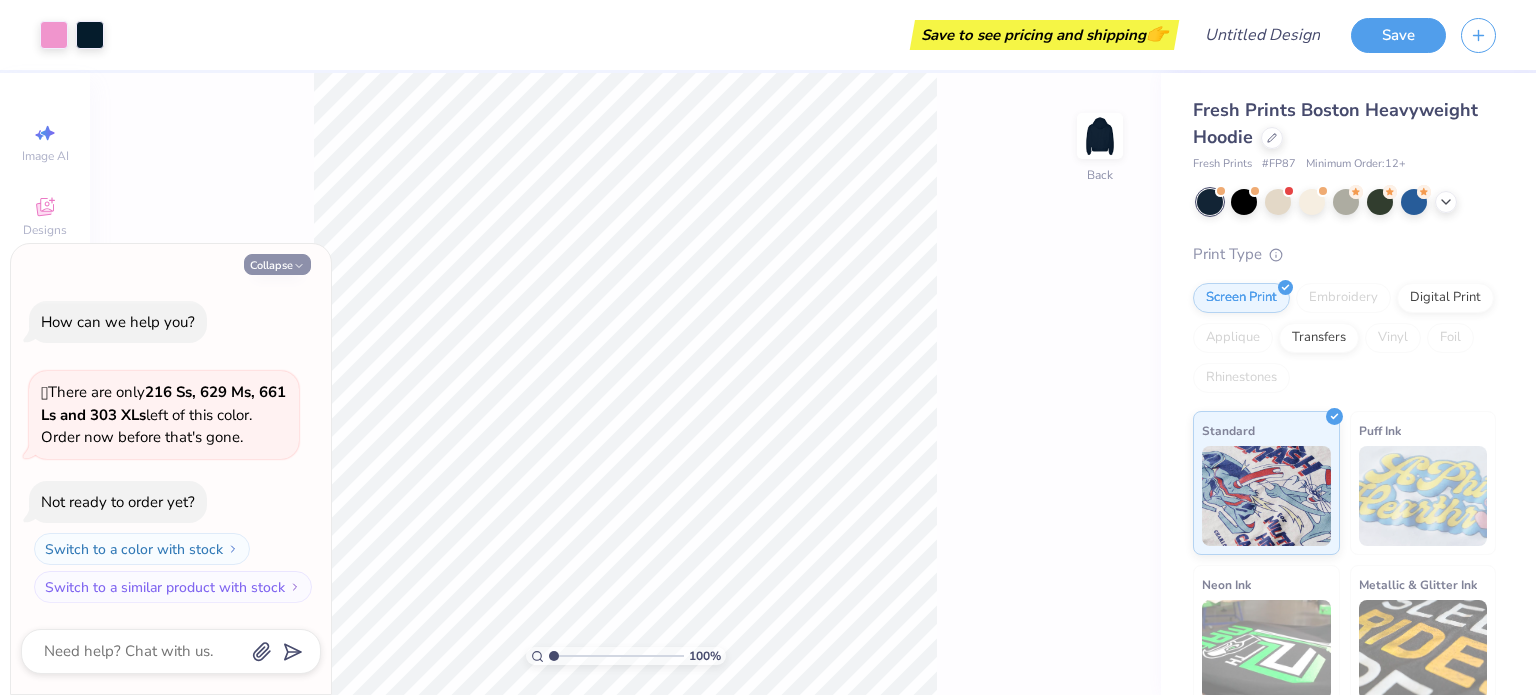 click on "Collapse" at bounding box center (277, 264) 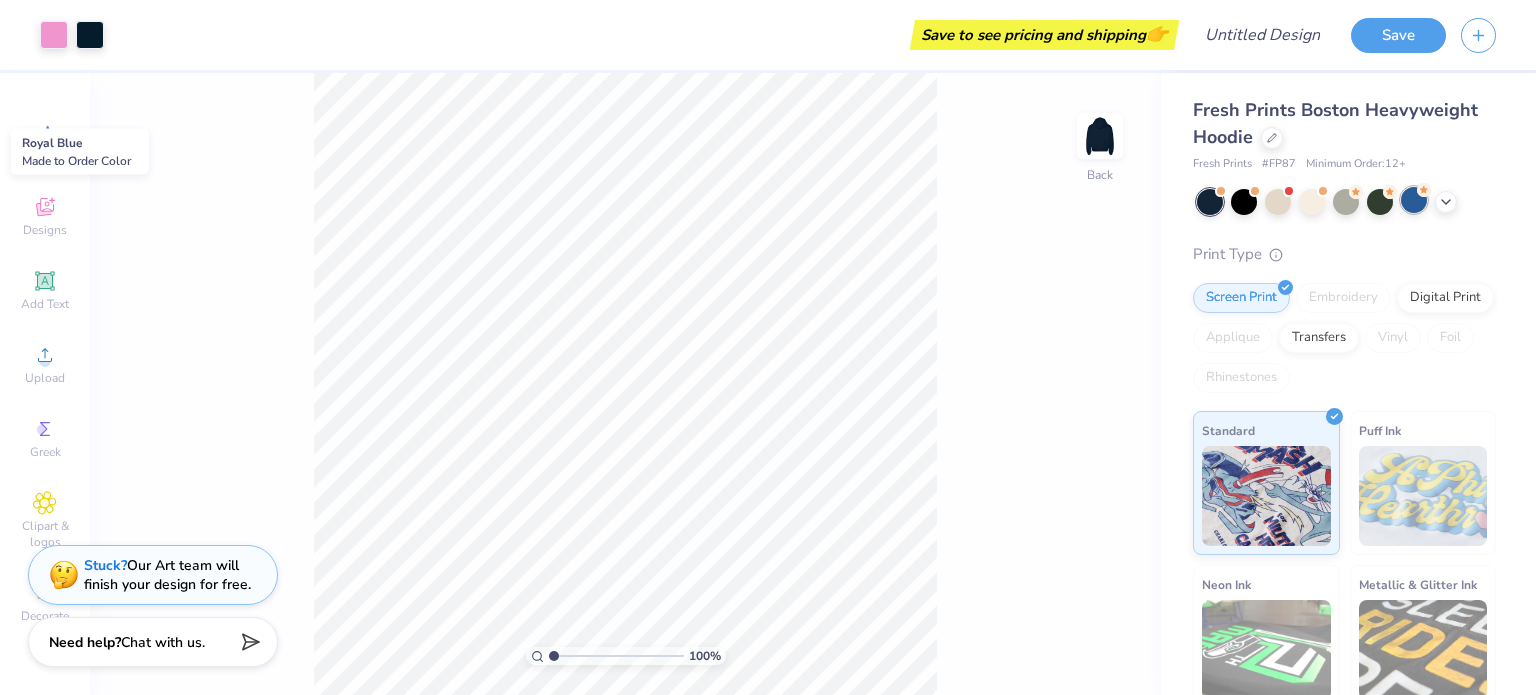 click at bounding box center (1414, 200) 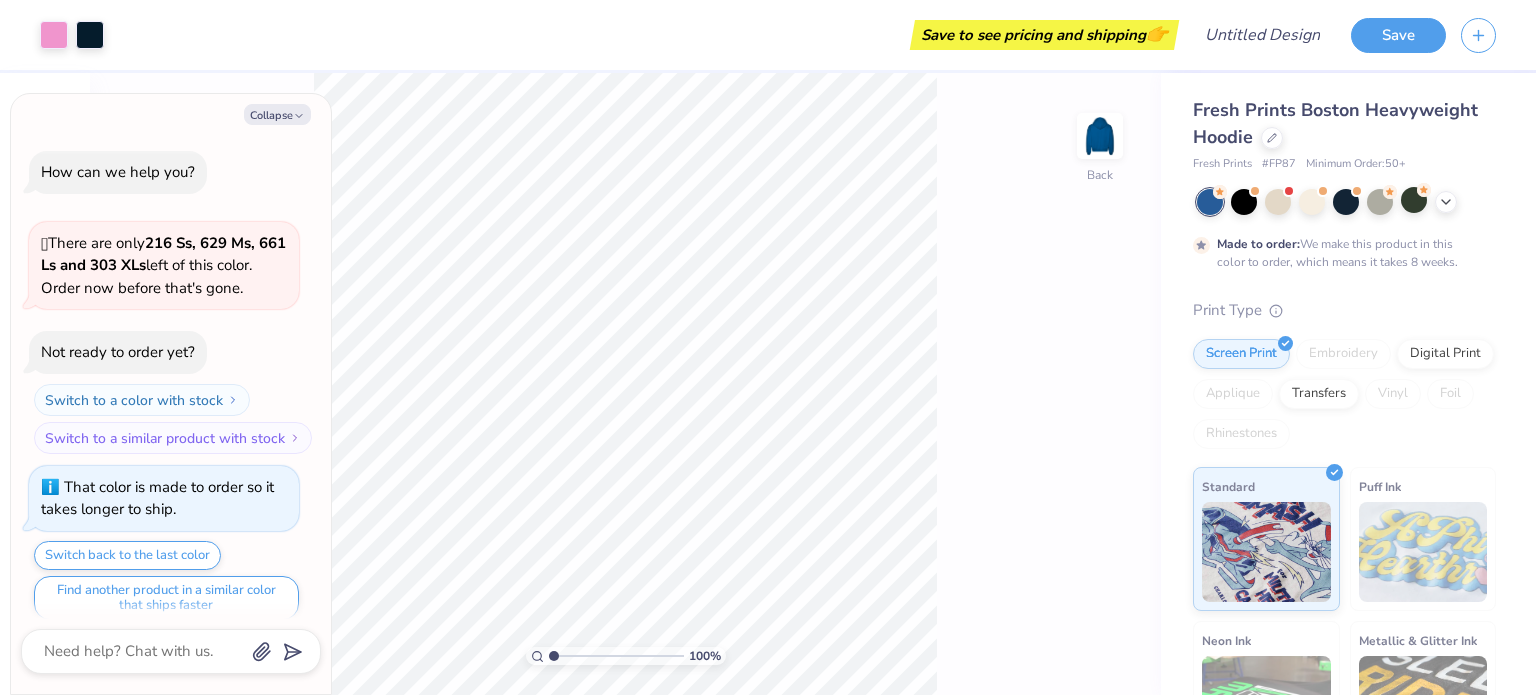 scroll, scrollTop: 15, scrollLeft: 0, axis: vertical 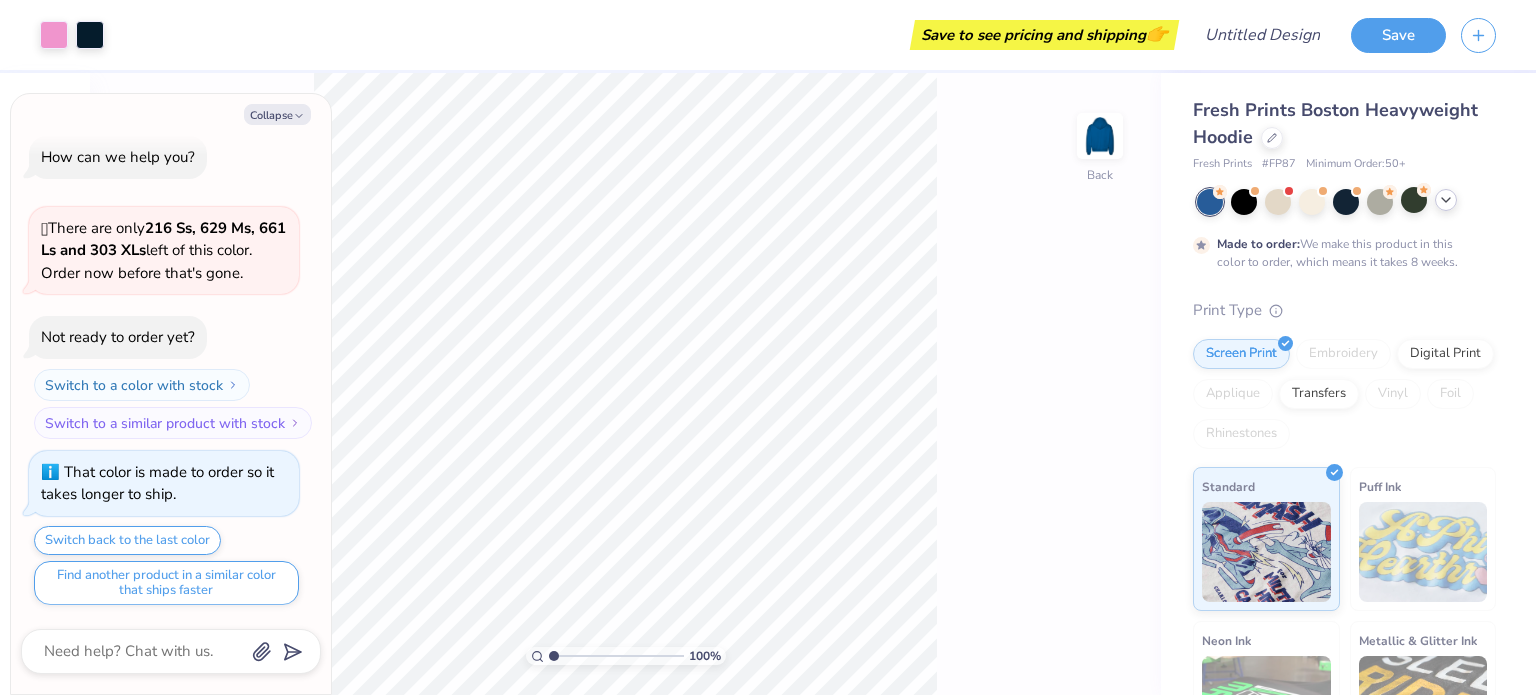 click 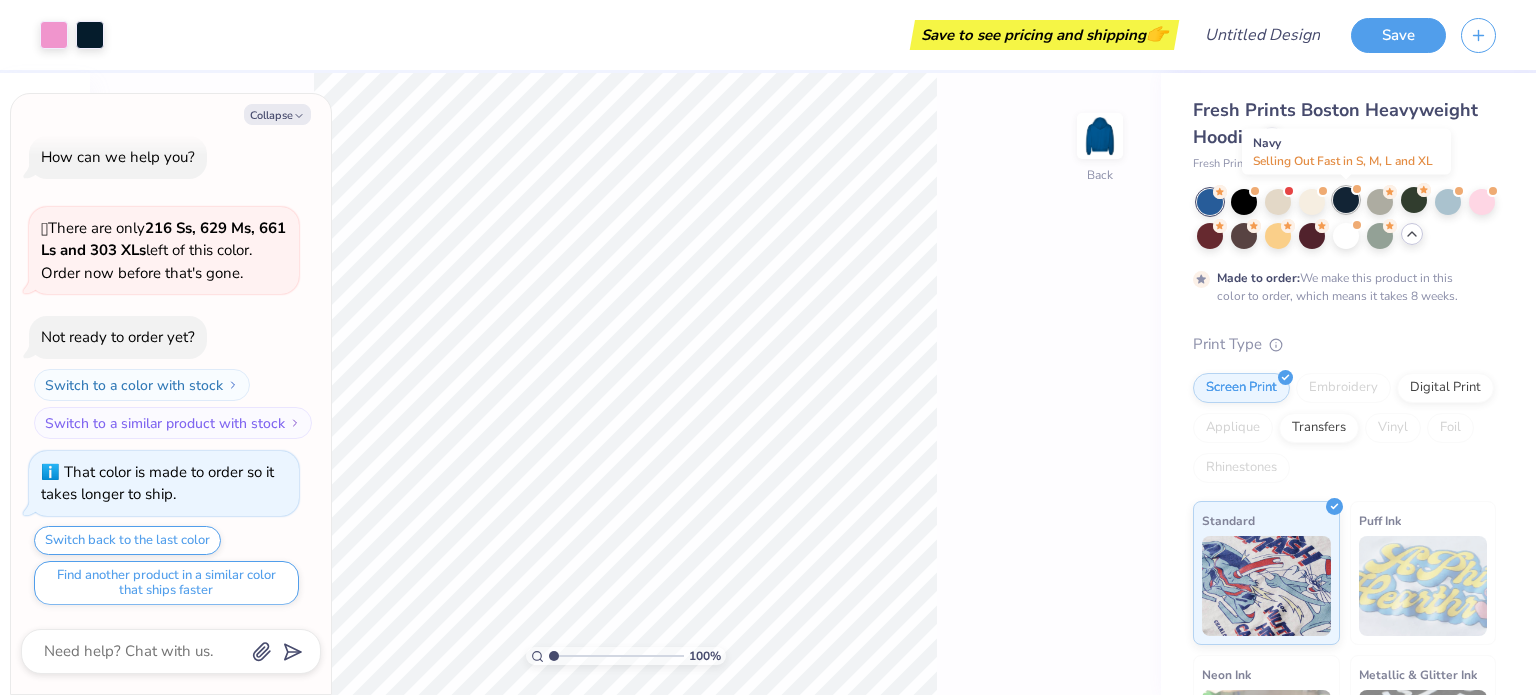 click at bounding box center (1346, 200) 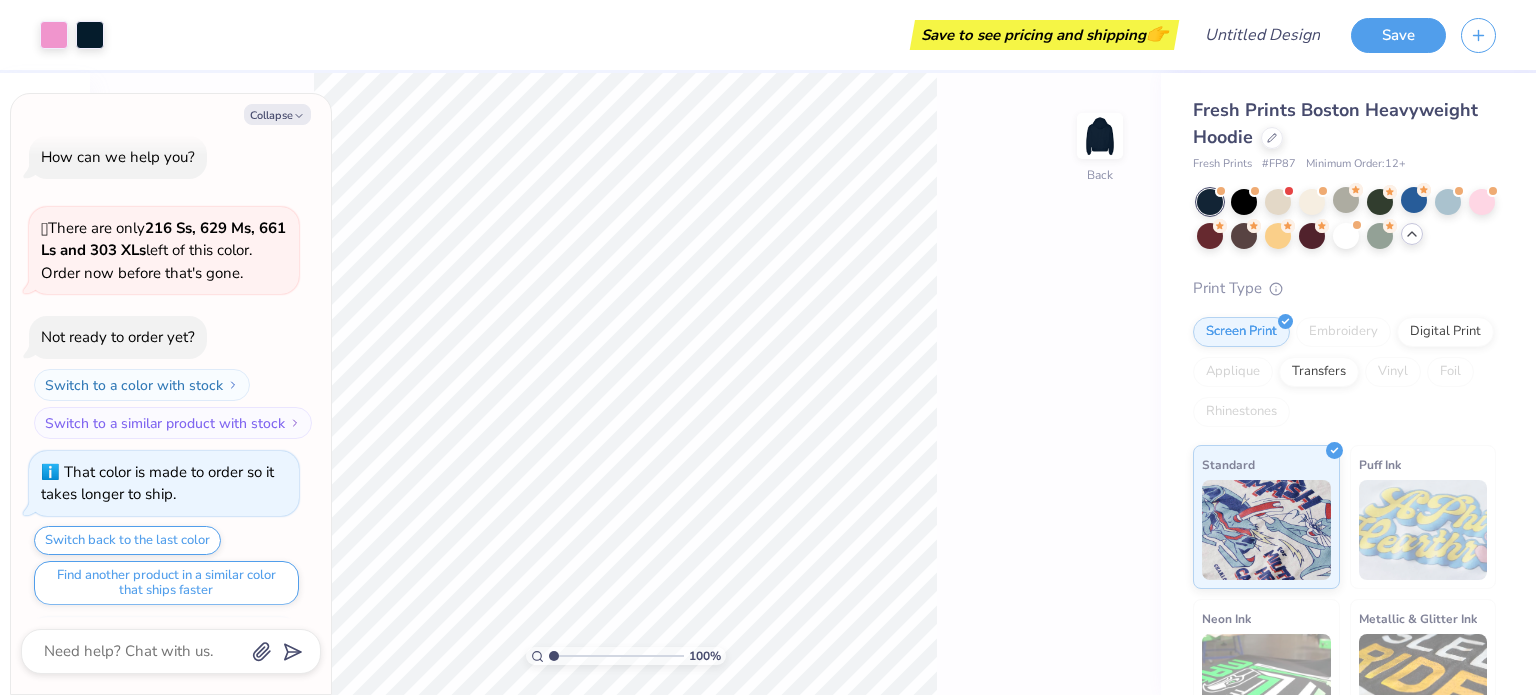 scroll, scrollTop: 374, scrollLeft: 0, axis: vertical 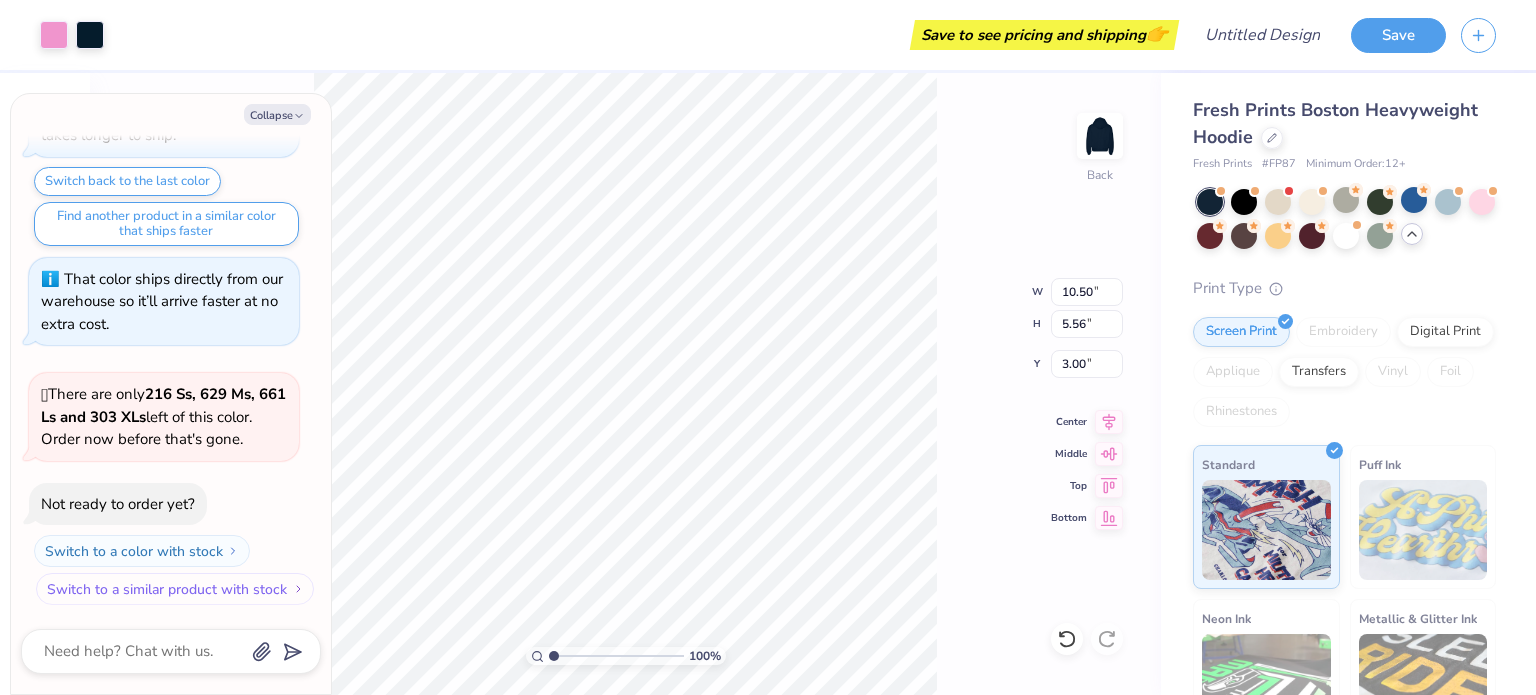 type on "x" 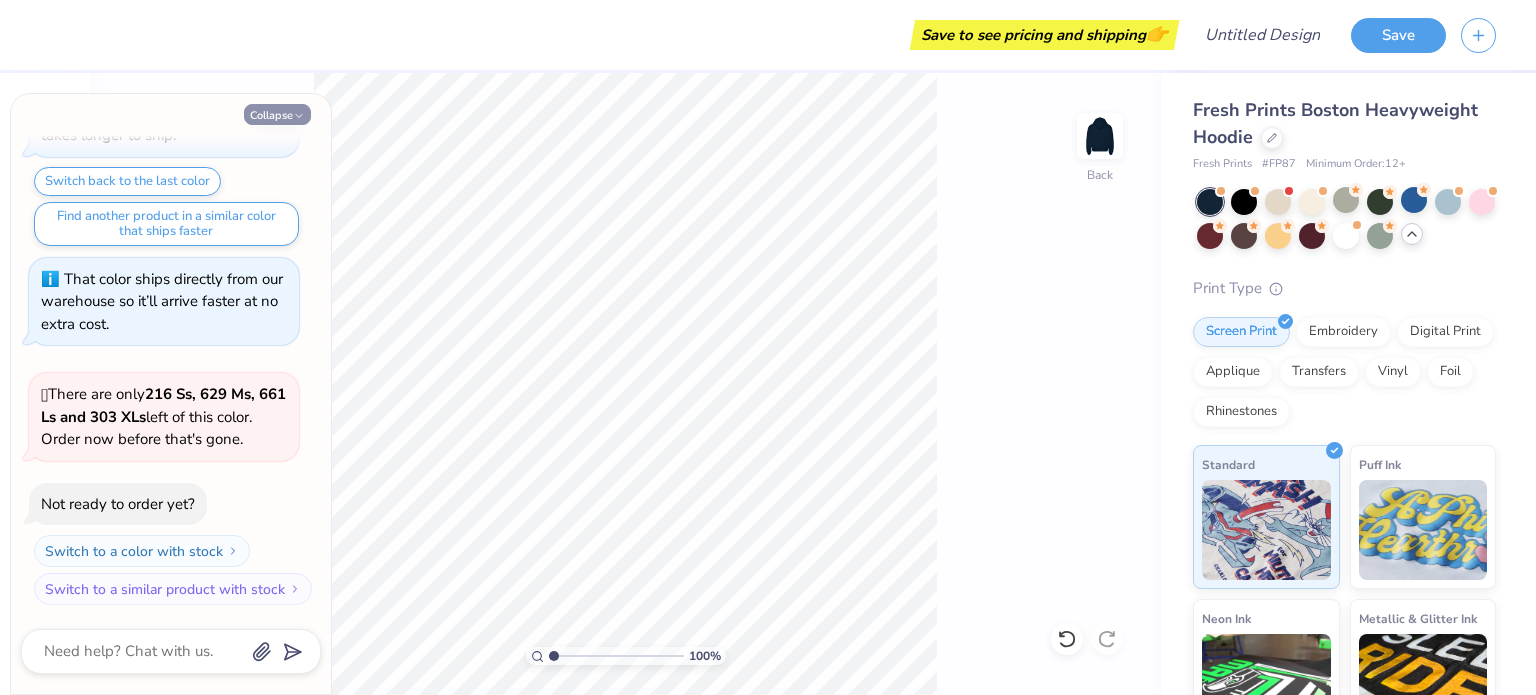 click on "Collapse" at bounding box center [277, 114] 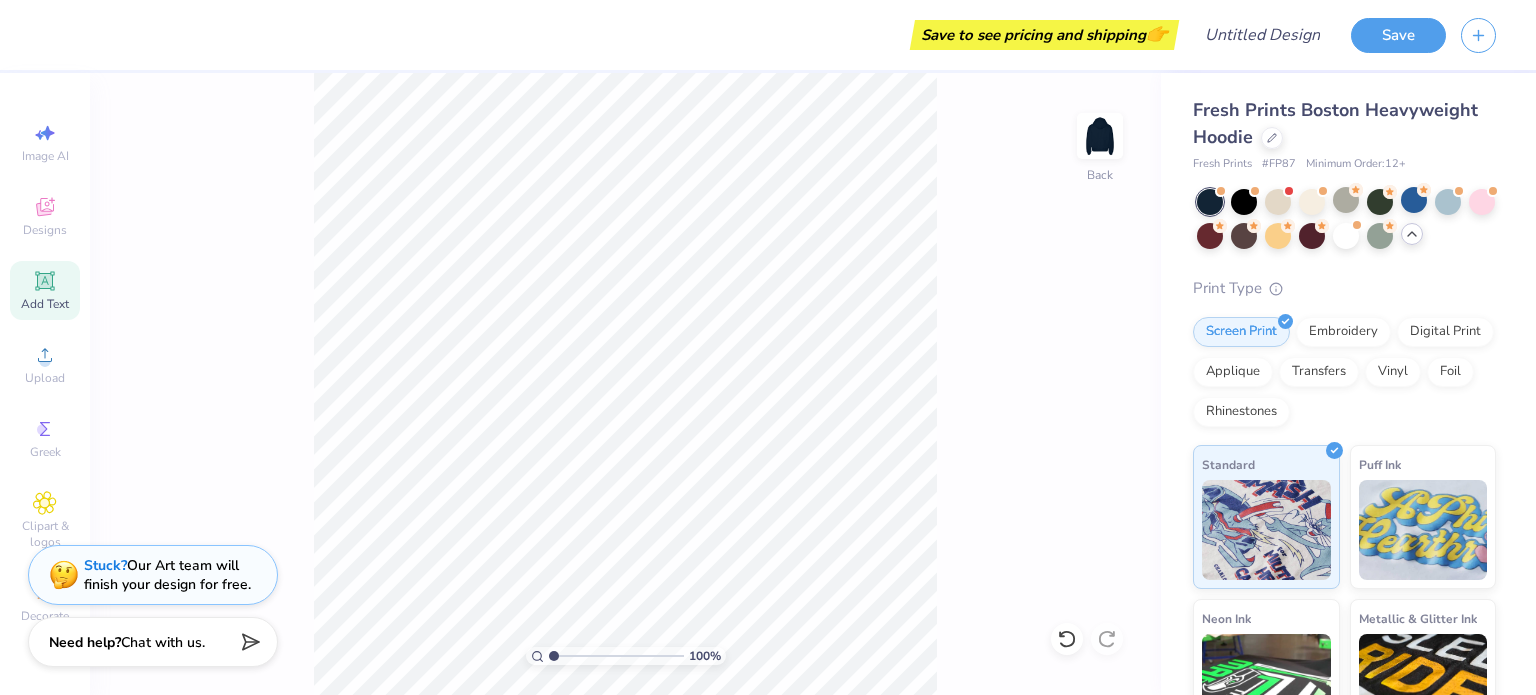 click 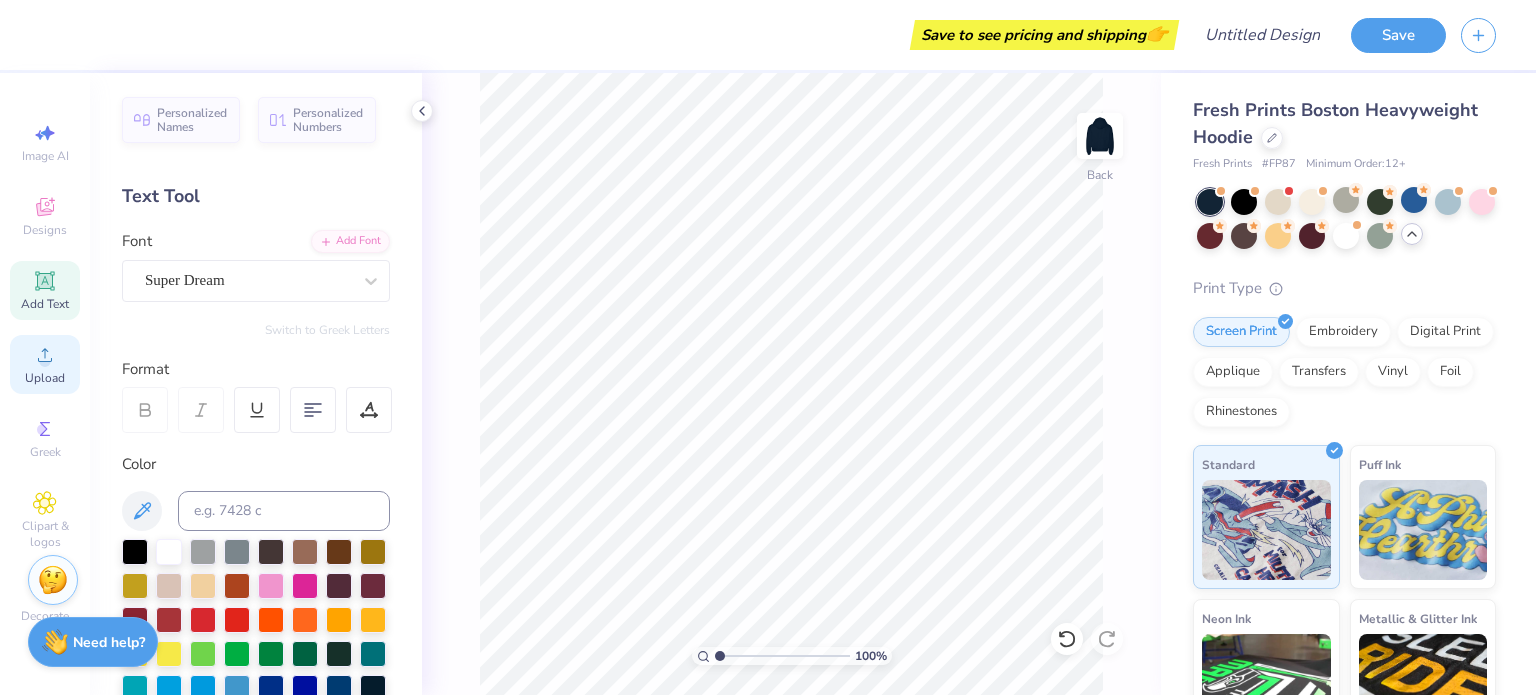 click 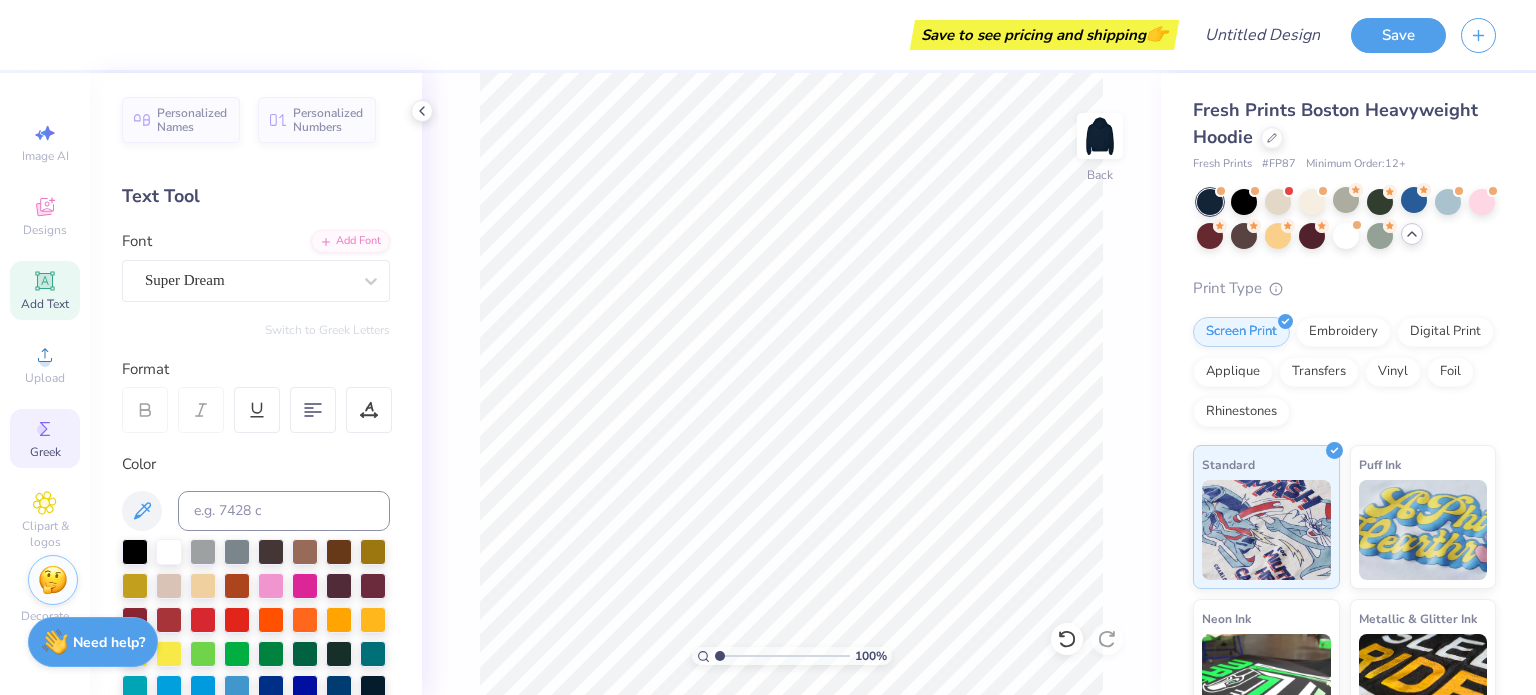 click on "Greek" at bounding box center [45, 438] 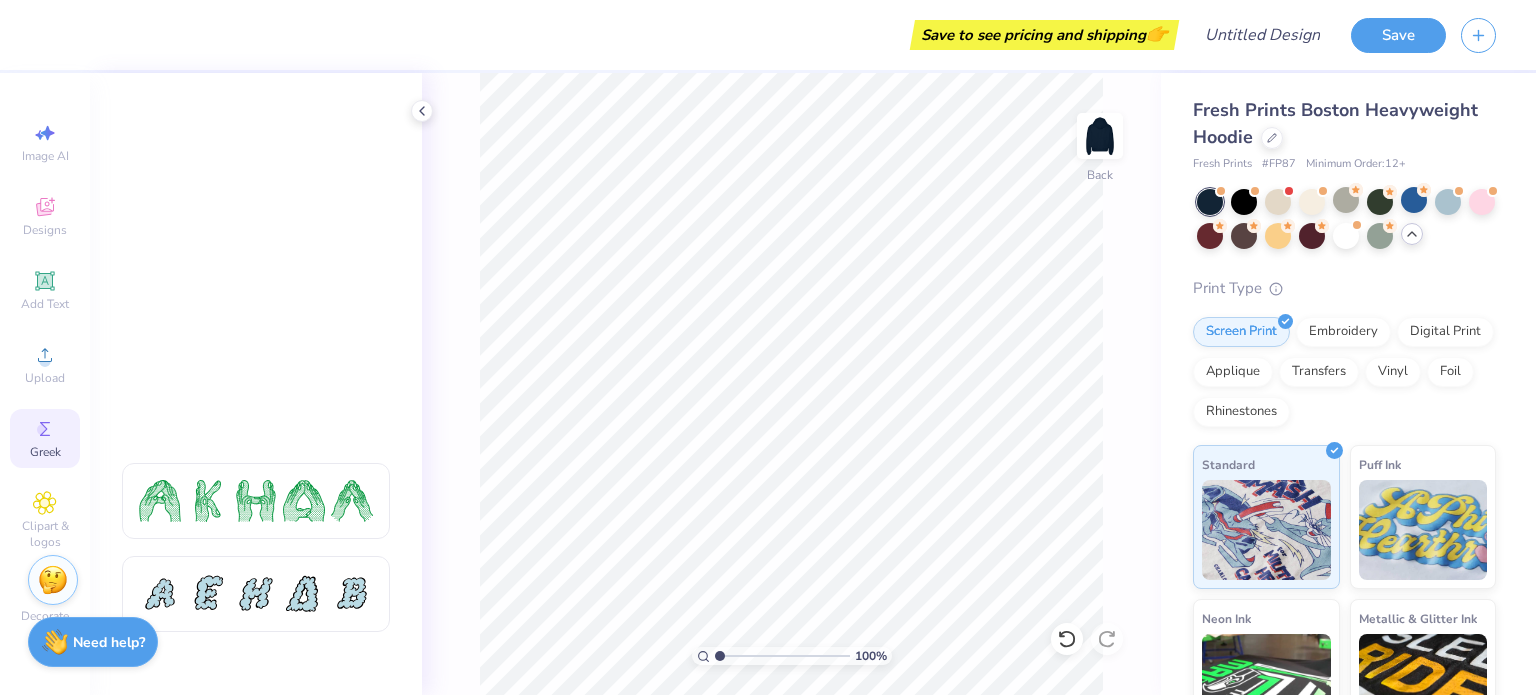 scroll, scrollTop: 0, scrollLeft: 0, axis: both 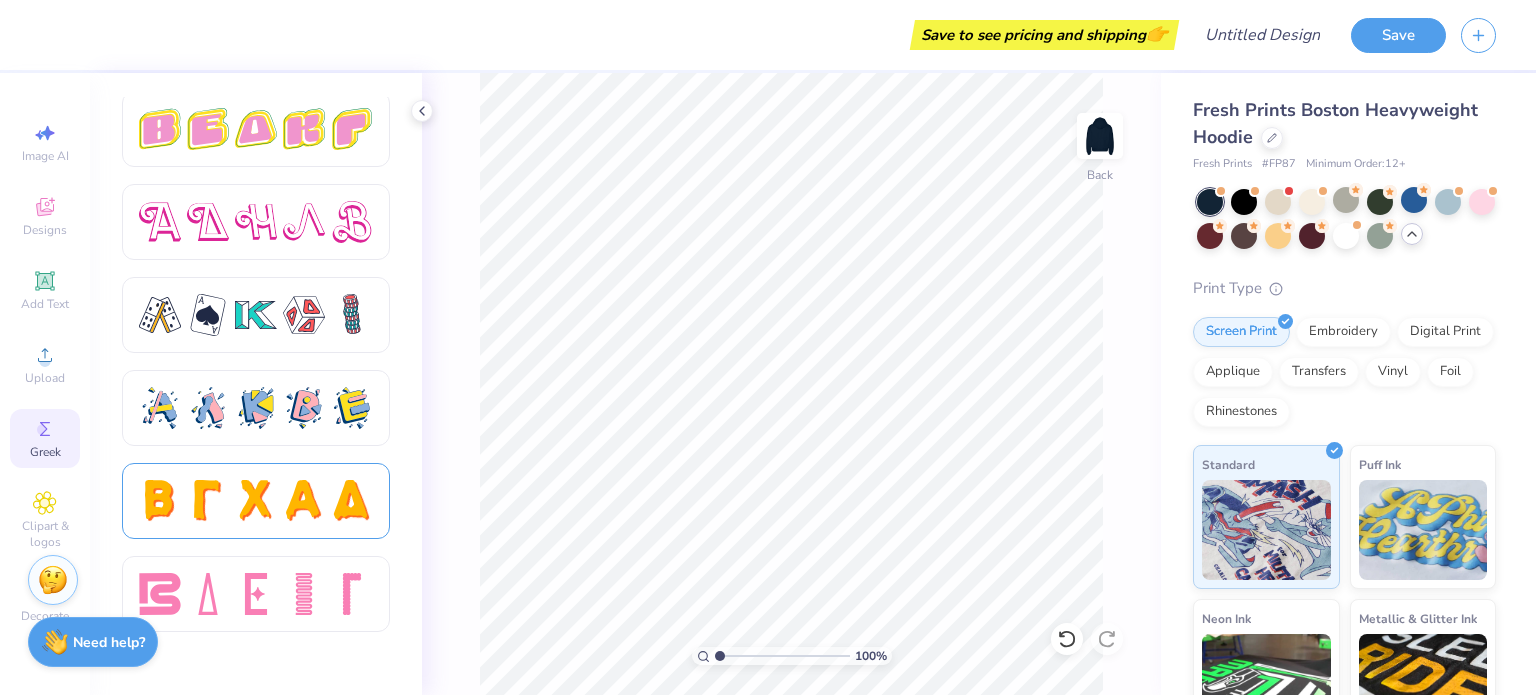 click at bounding box center (304, 501) 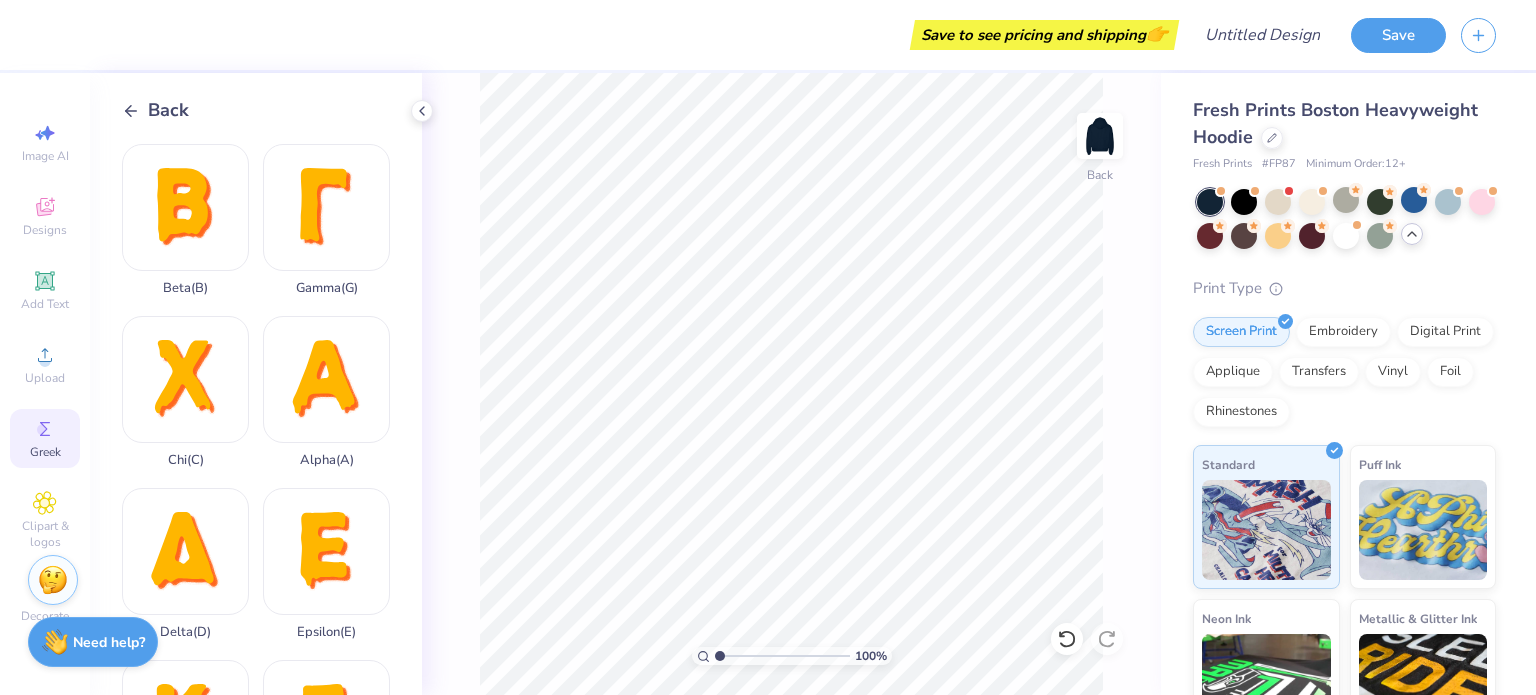 click on "Back" at bounding box center [168, 110] 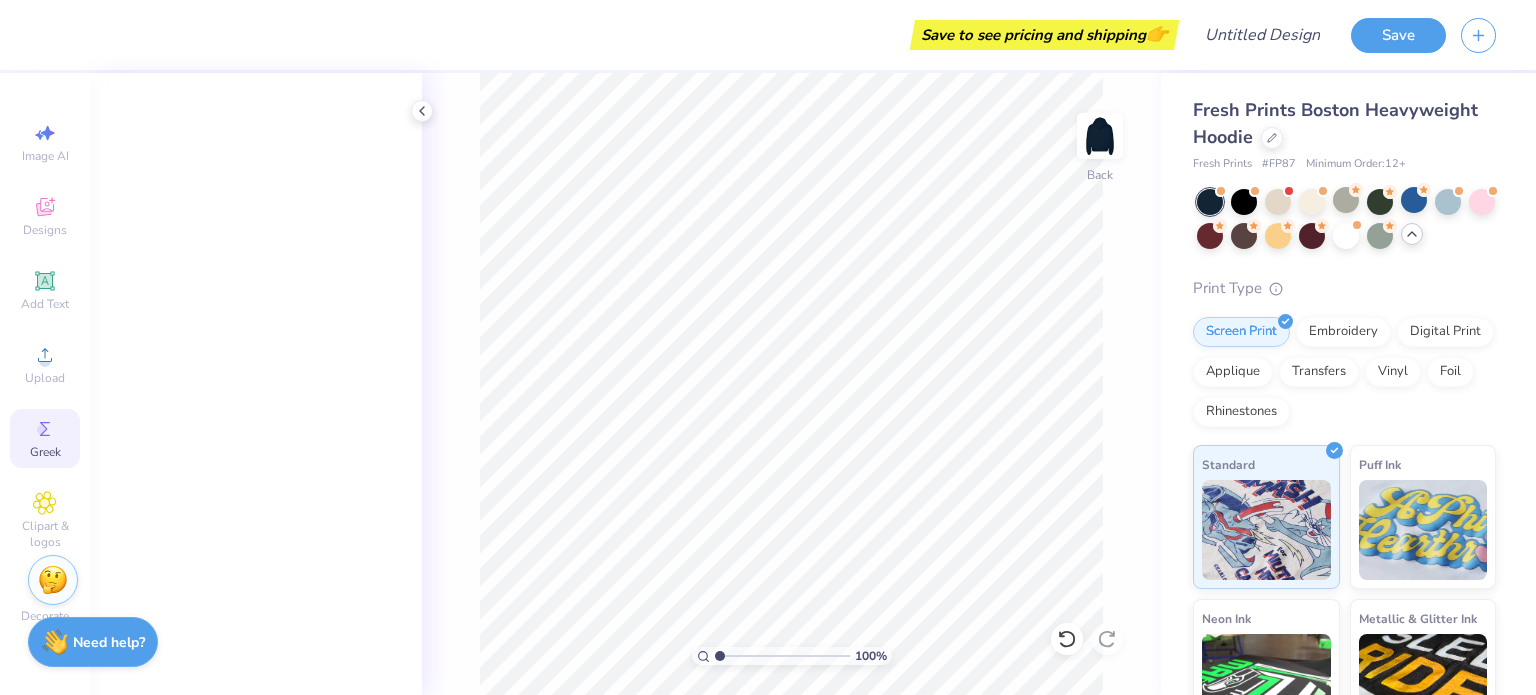 scroll, scrollTop: 1079, scrollLeft: 0, axis: vertical 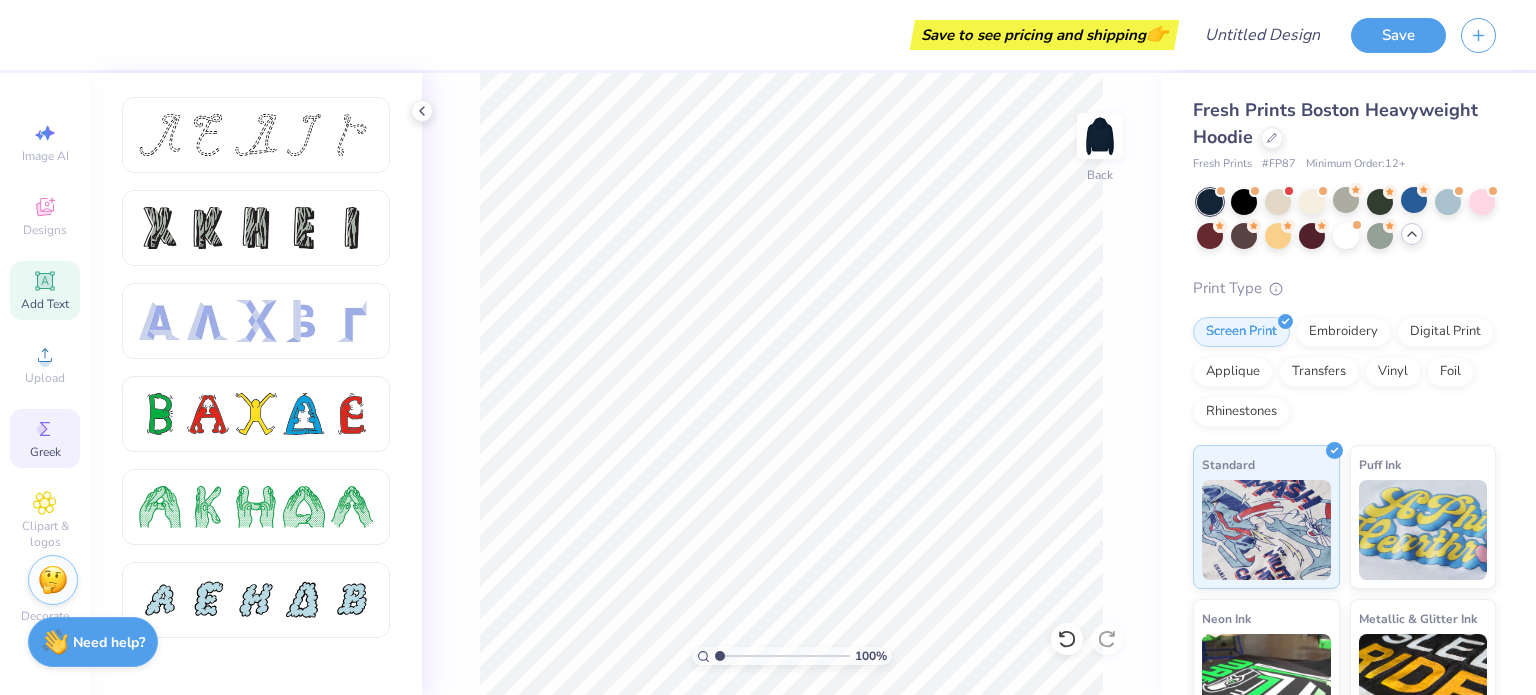 click on "Add Text" at bounding box center [45, 304] 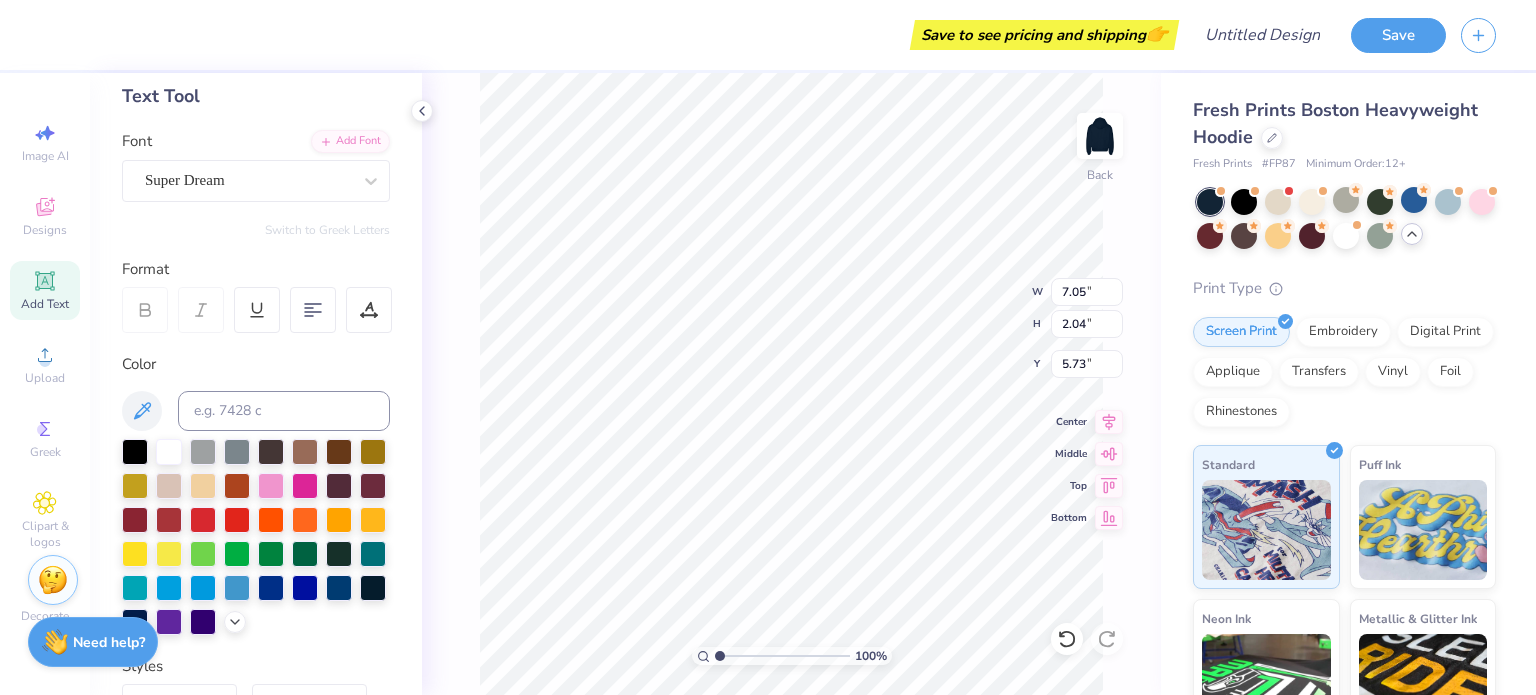 scroll, scrollTop: 0, scrollLeft: 0, axis: both 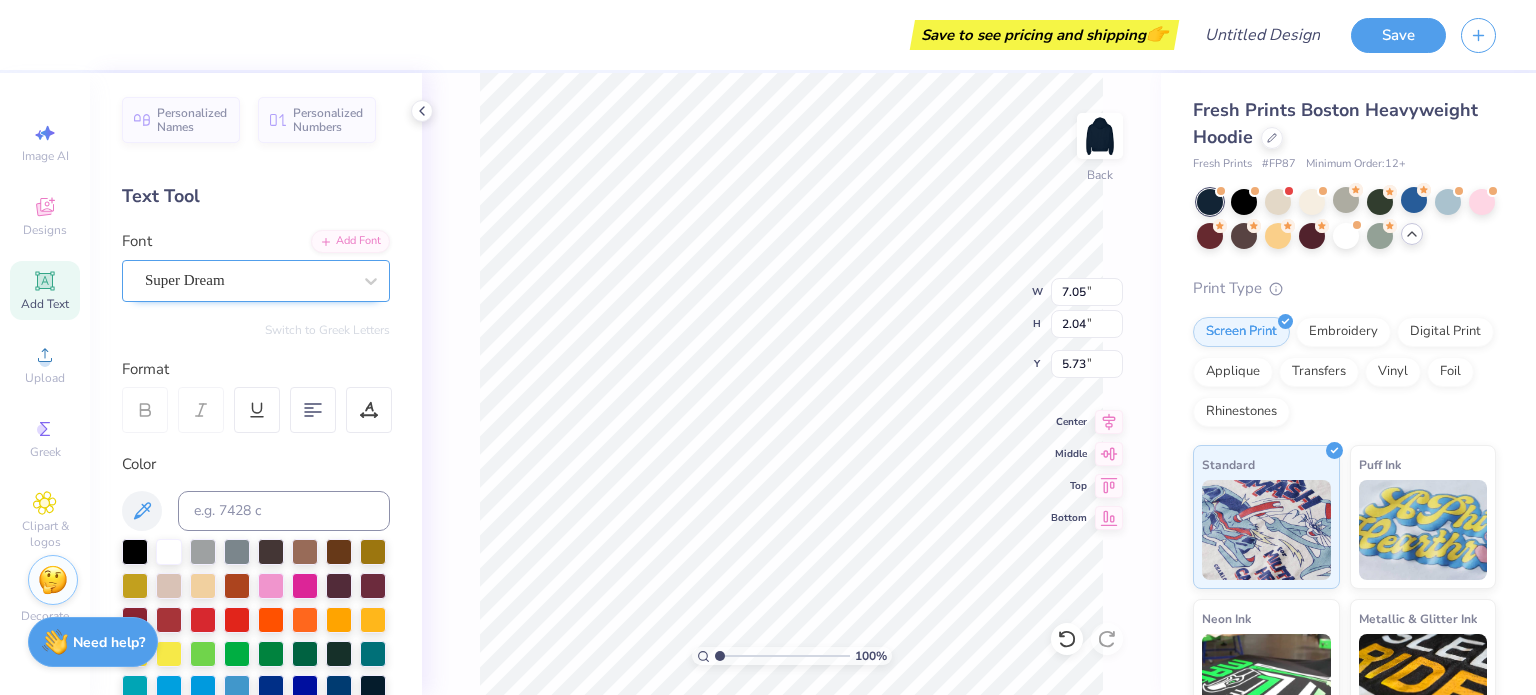 click on "Super Dream" at bounding box center [248, 280] 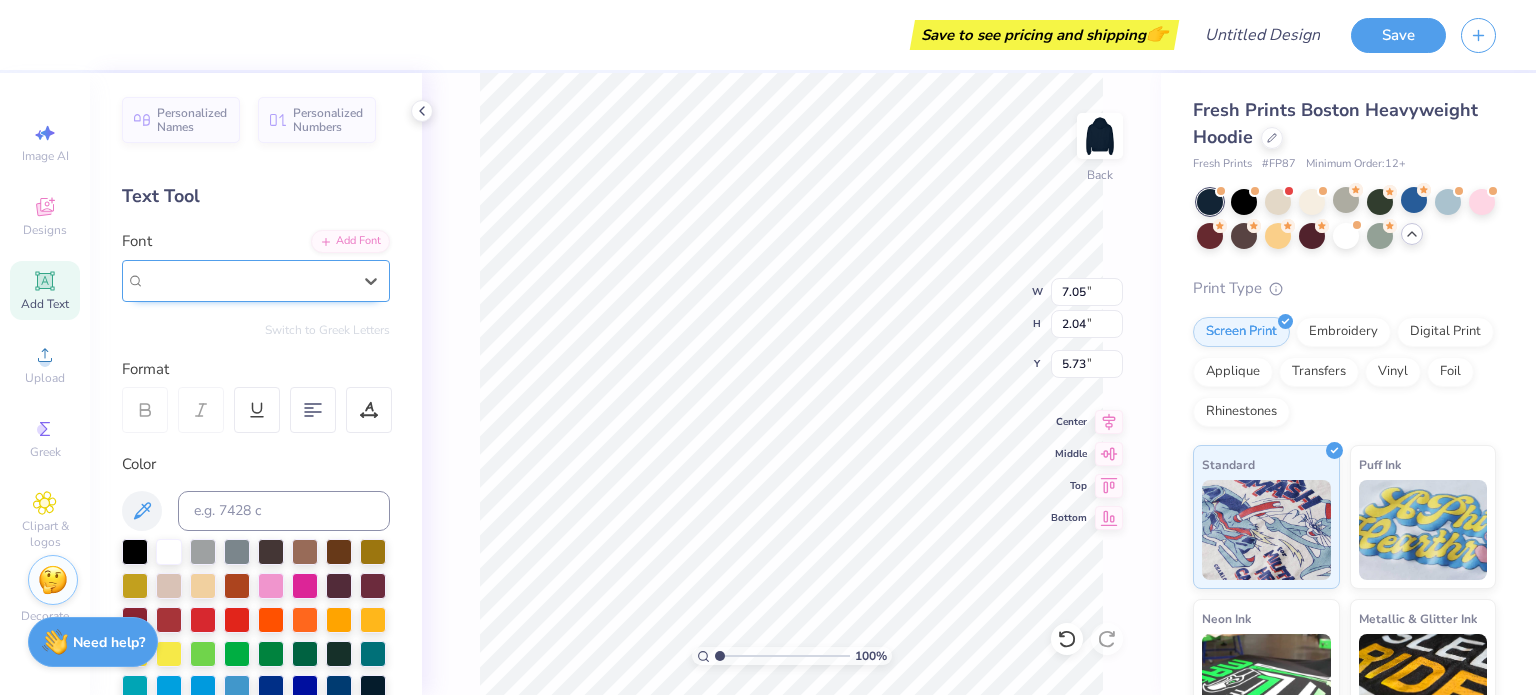 click on "Super Dream" at bounding box center [248, 280] 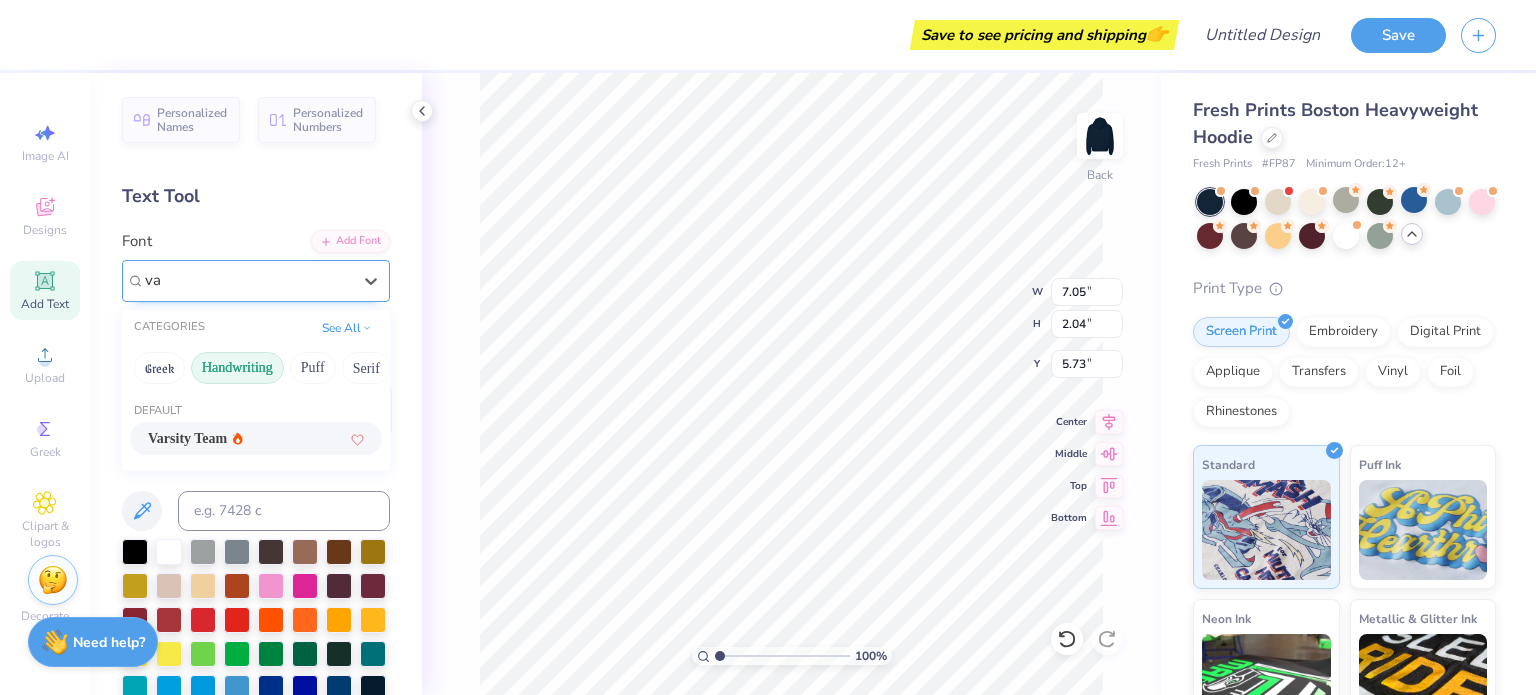 scroll, scrollTop: 0, scrollLeft: 0, axis: both 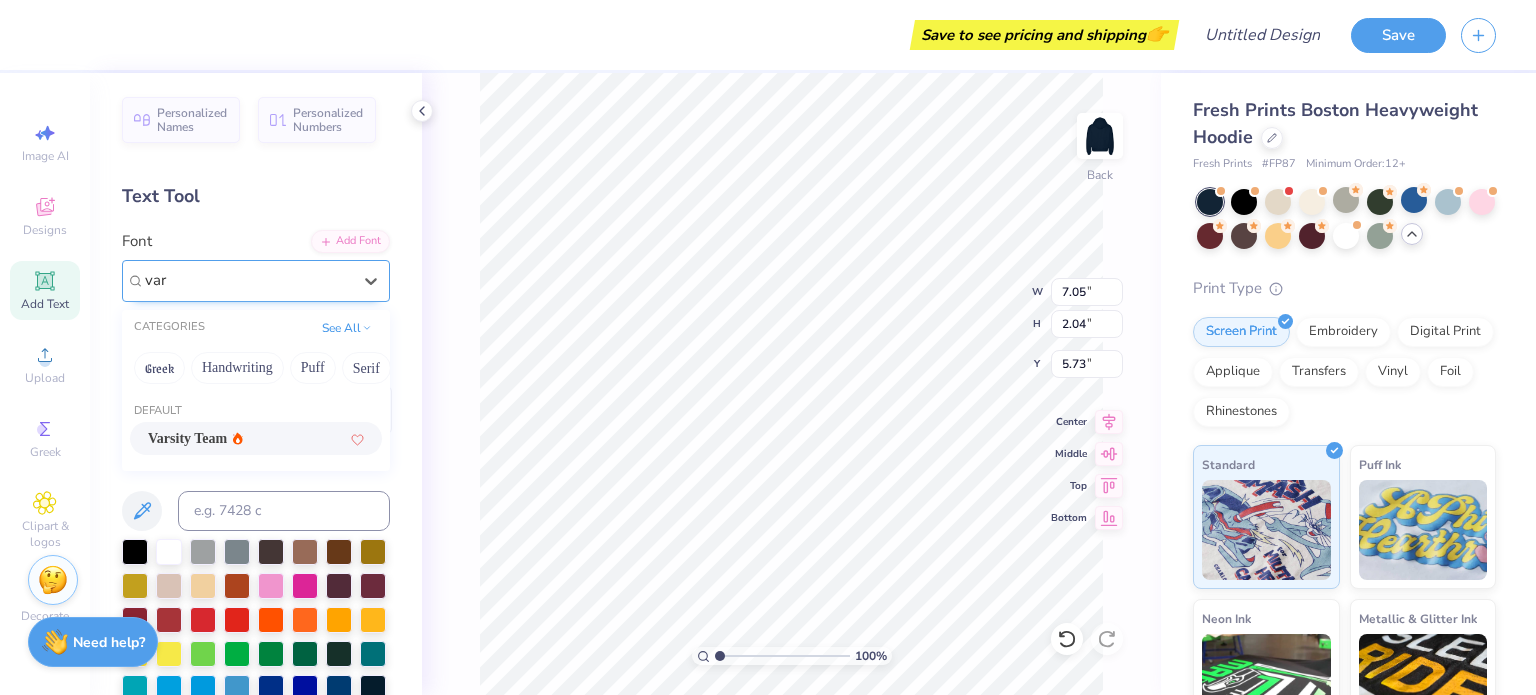 click on "Varsity Team" at bounding box center (195, 438) 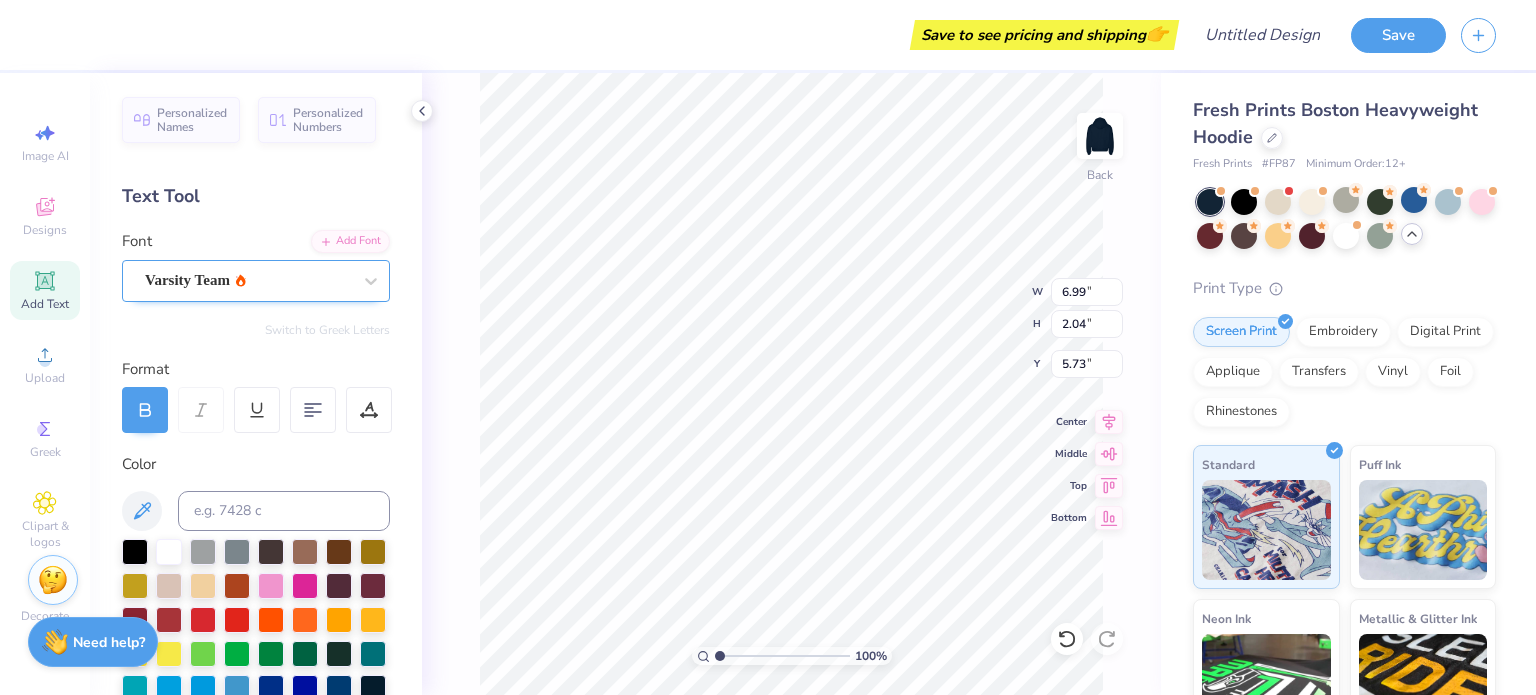 scroll, scrollTop: 16, scrollLeft: 2, axis: both 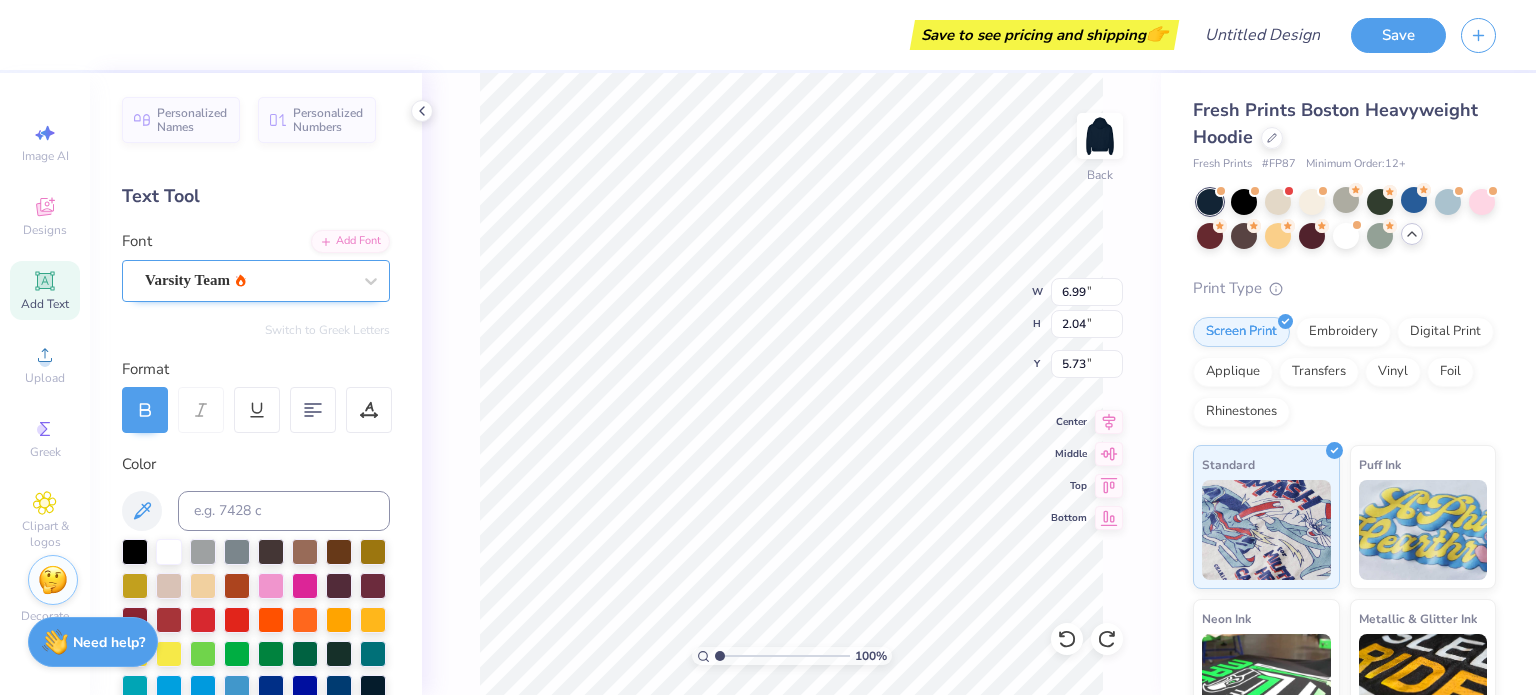 type on "T" 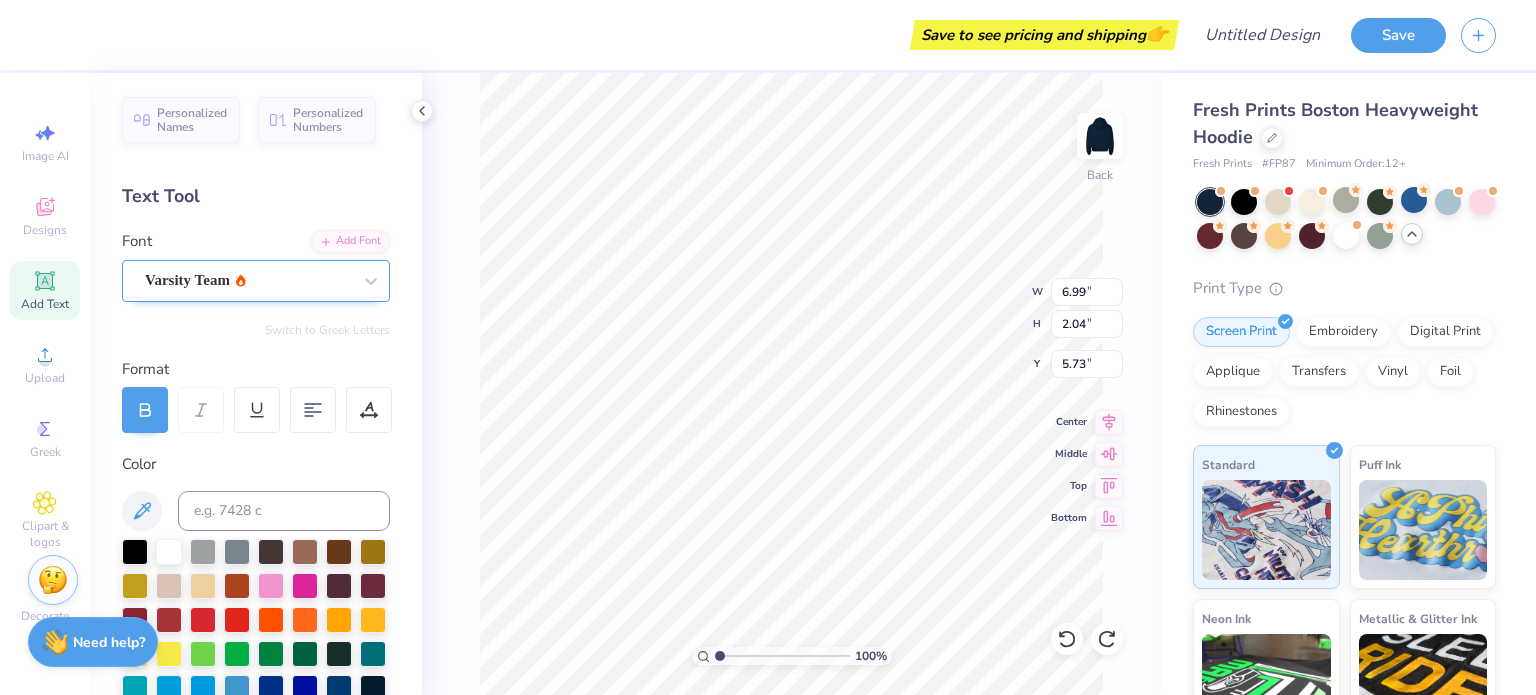 scroll, scrollTop: 16, scrollLeft: 1, axis: both 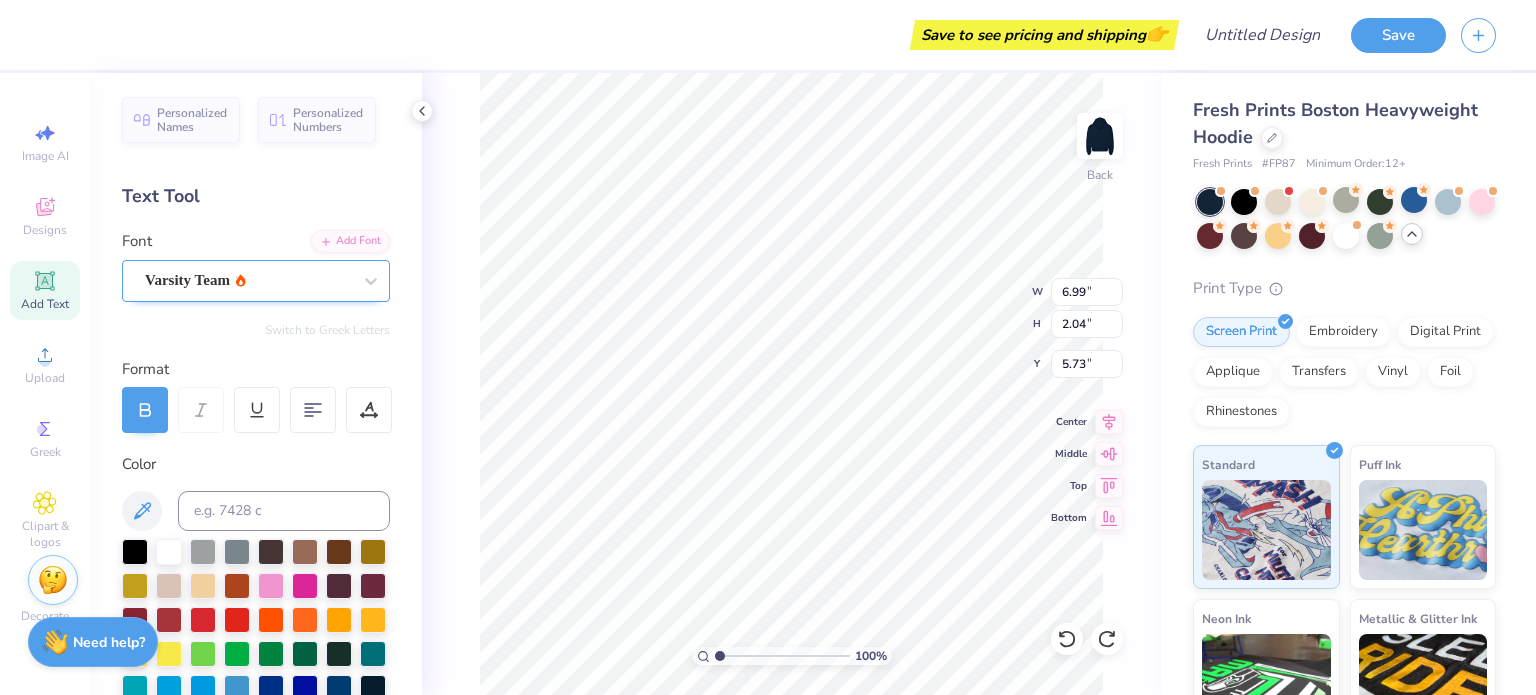 type on "K" 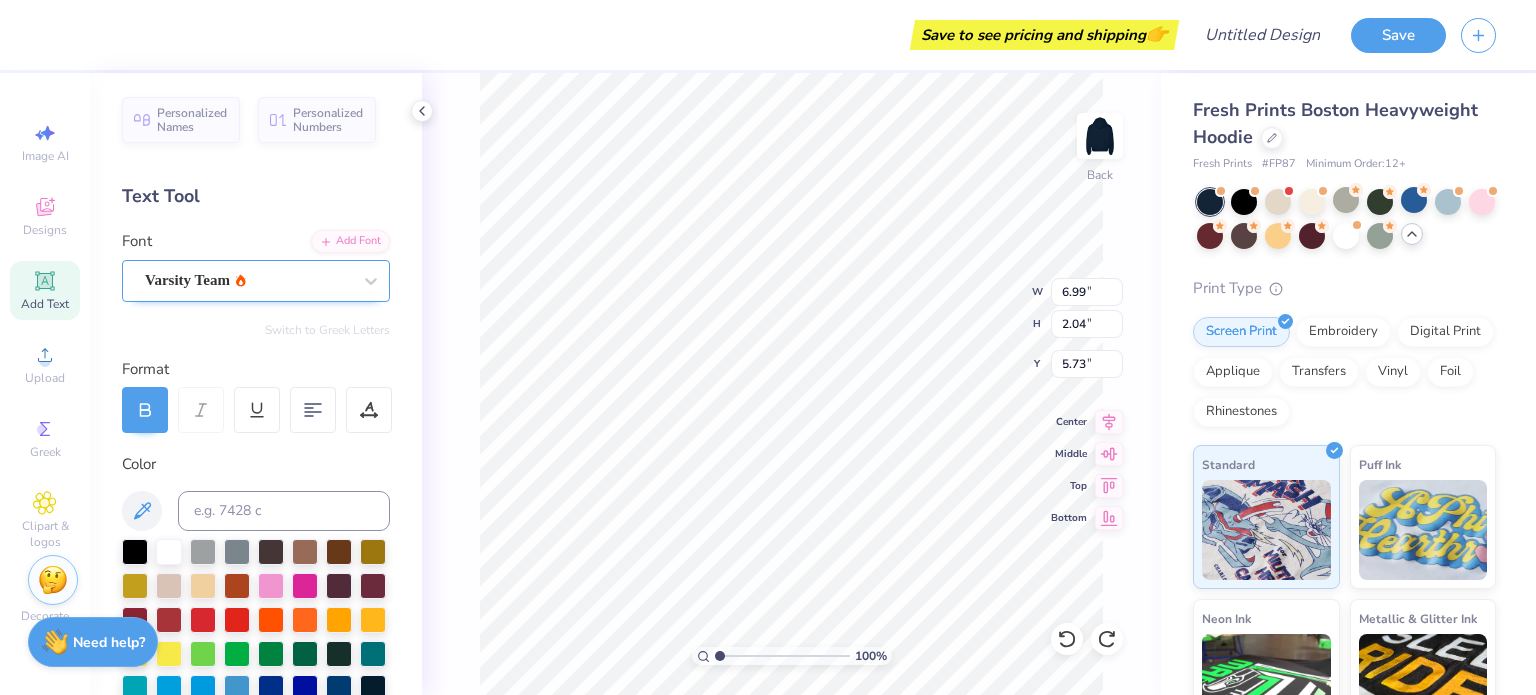 click on "100  % Back W 6.99 6.99 " H 2.04 2.04 " Y 5.73 5.73 " Center Middle Top Bottom" at bounding box center (791, 384) 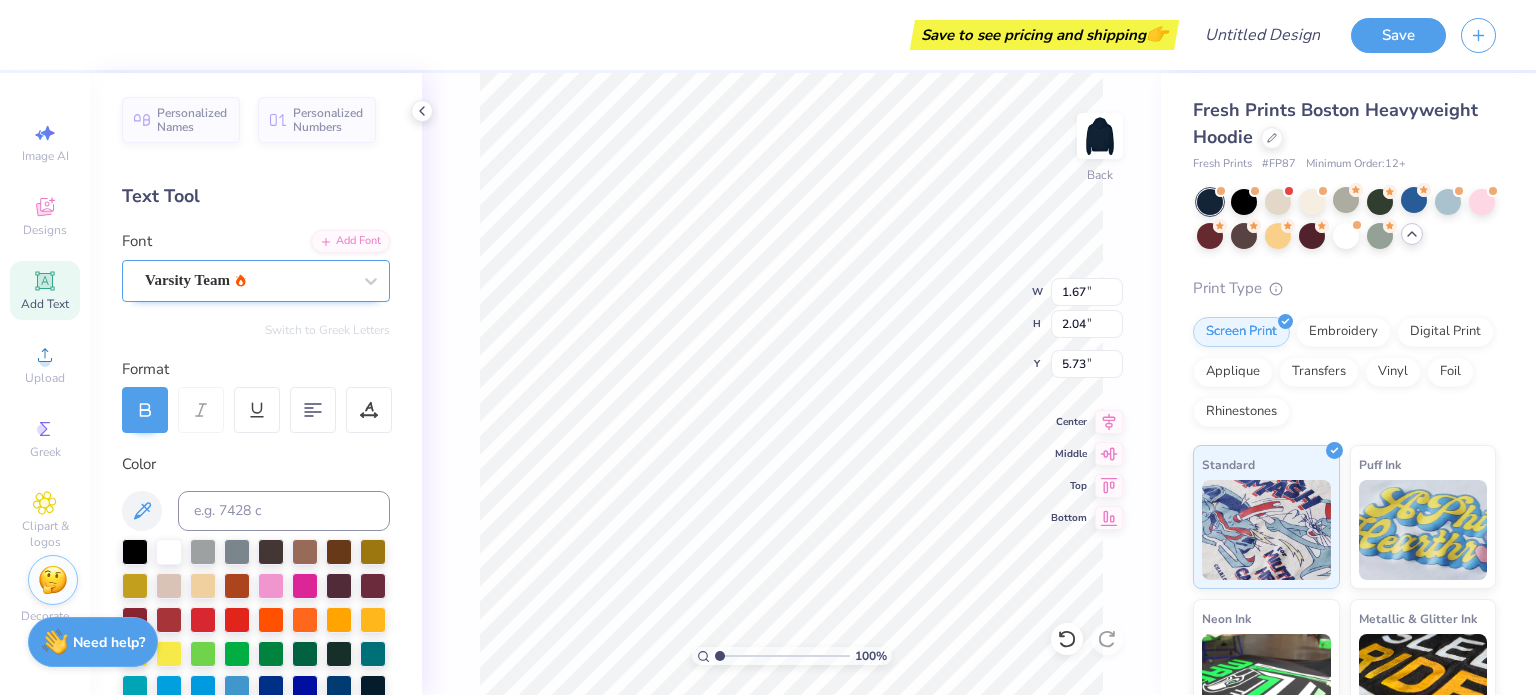 type on "1.67" 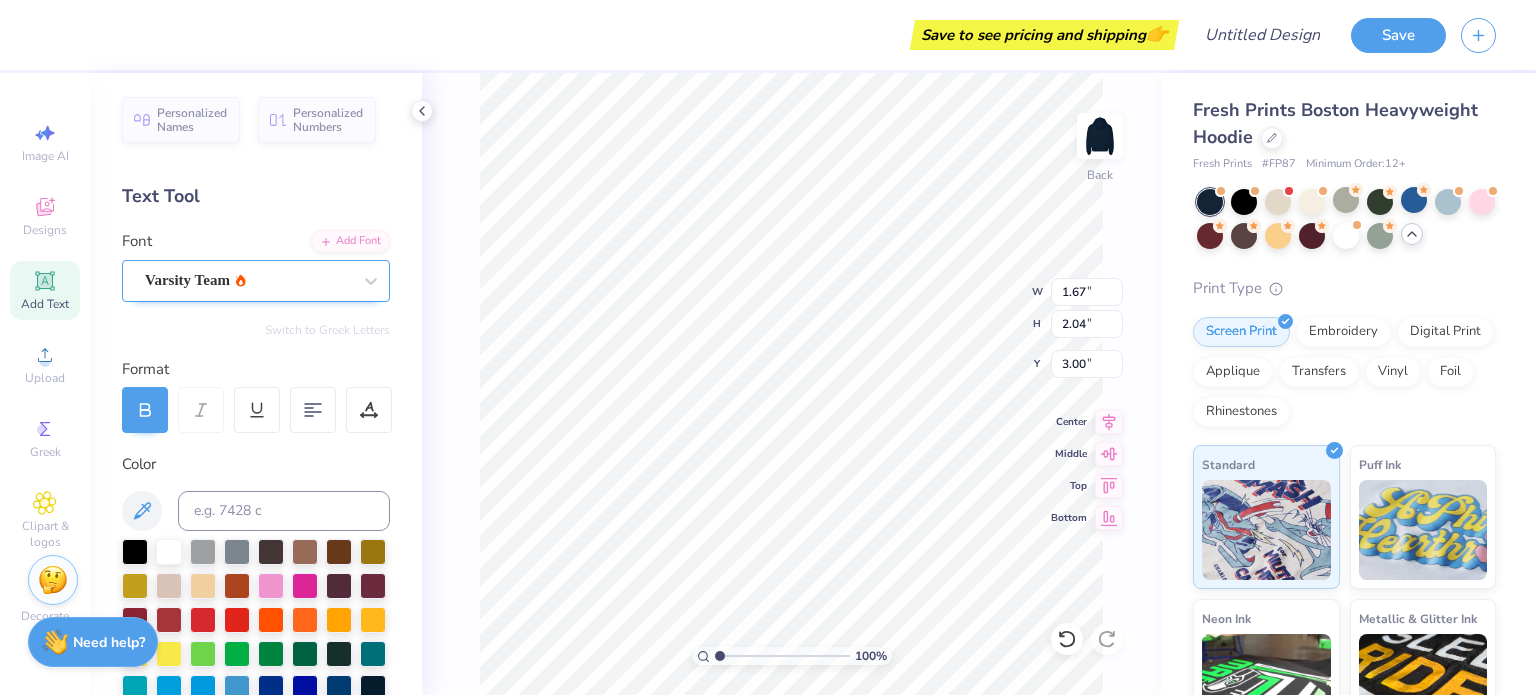 type on "3.00" 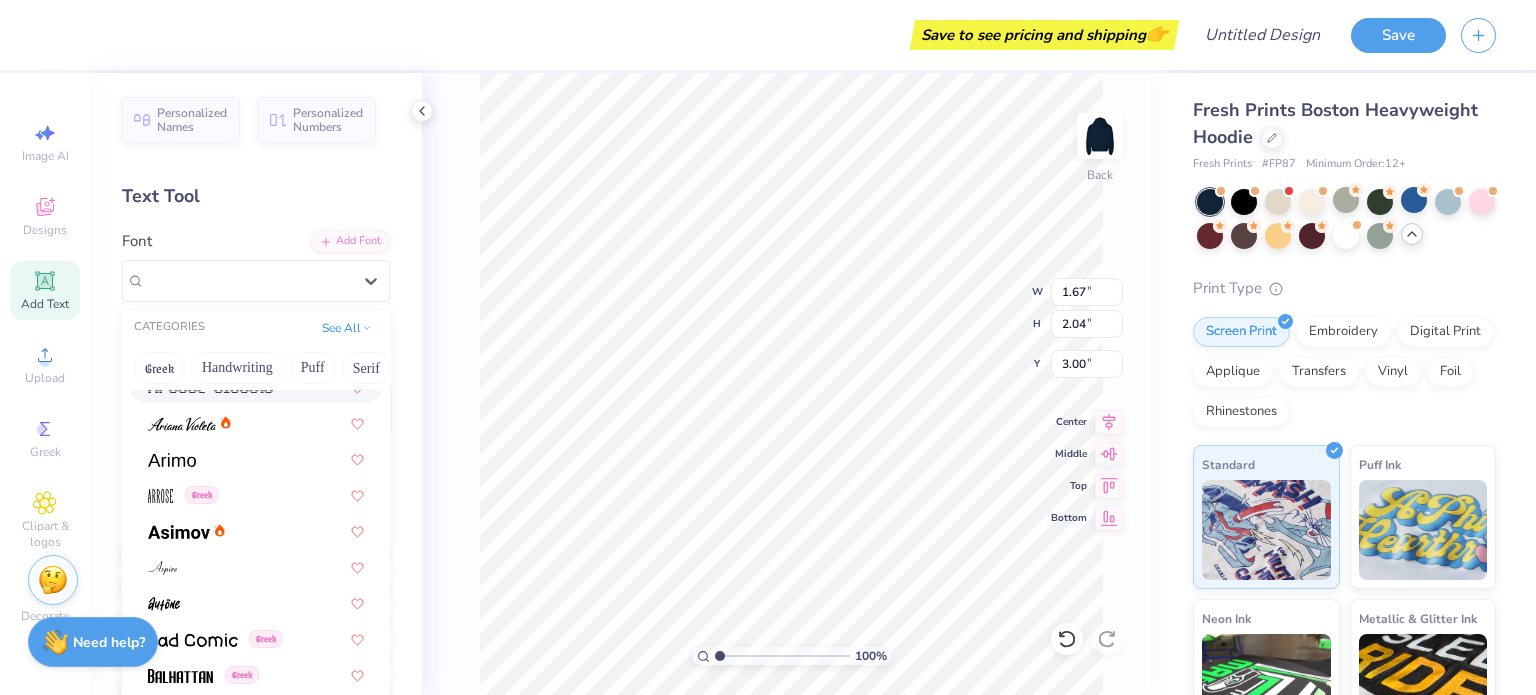 scroll, scrollTop: 800, scrollLeft: 0, axis: vertical 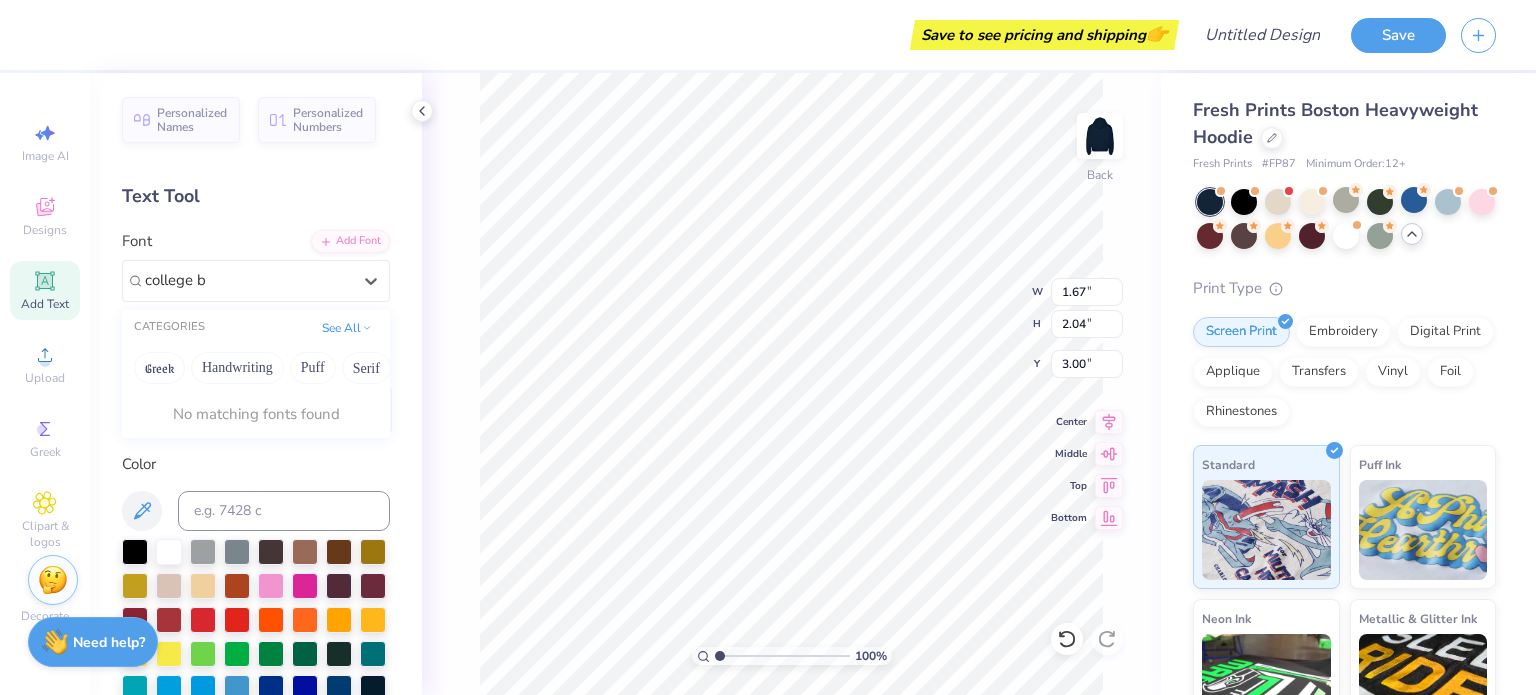 type on "college b" 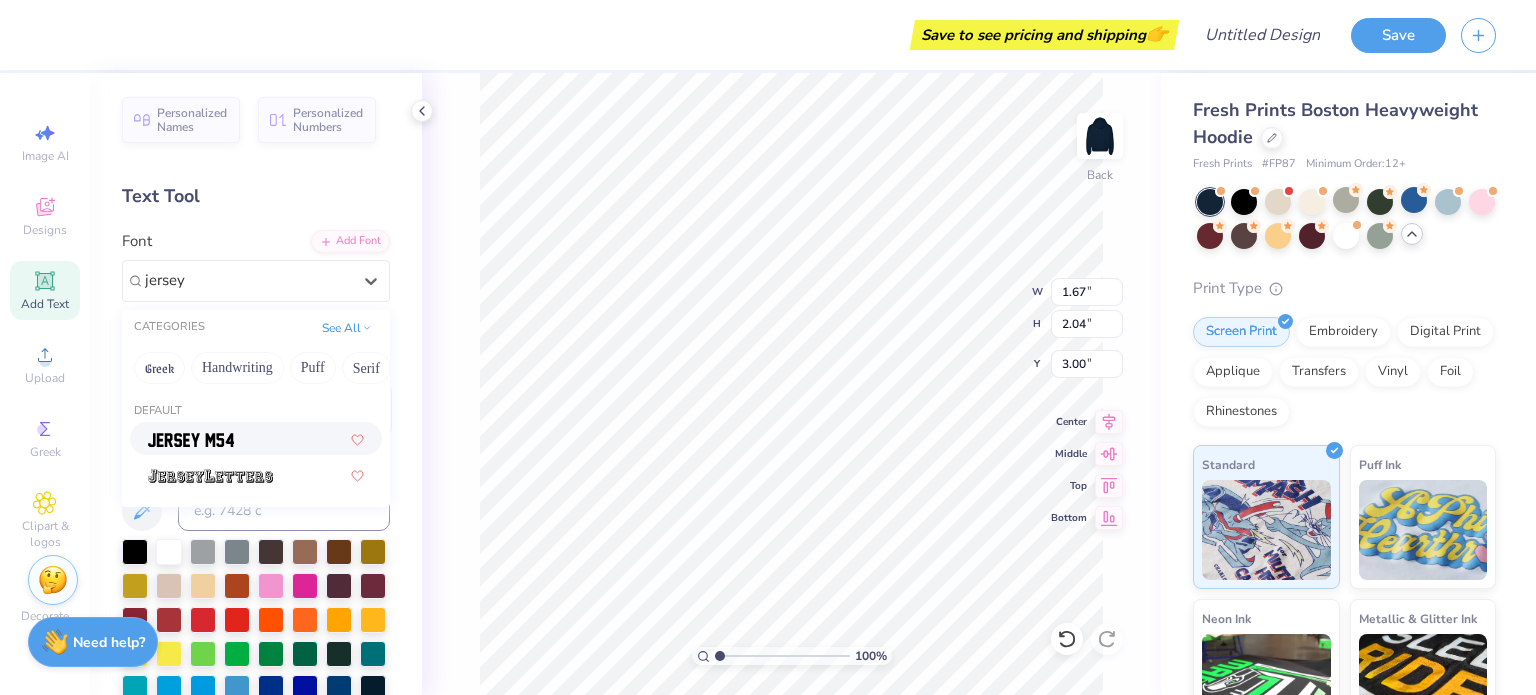 click at bounding box center (256, 438) 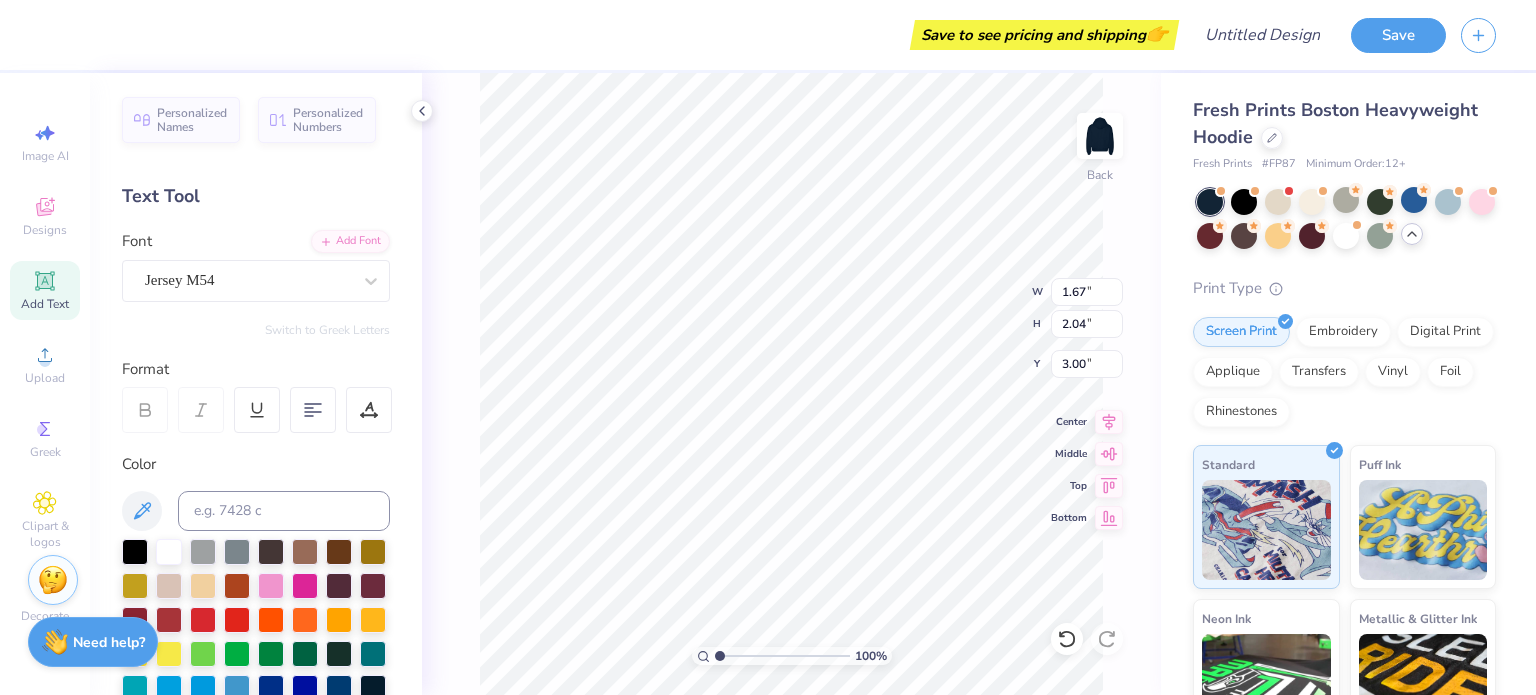 type on "1.32" 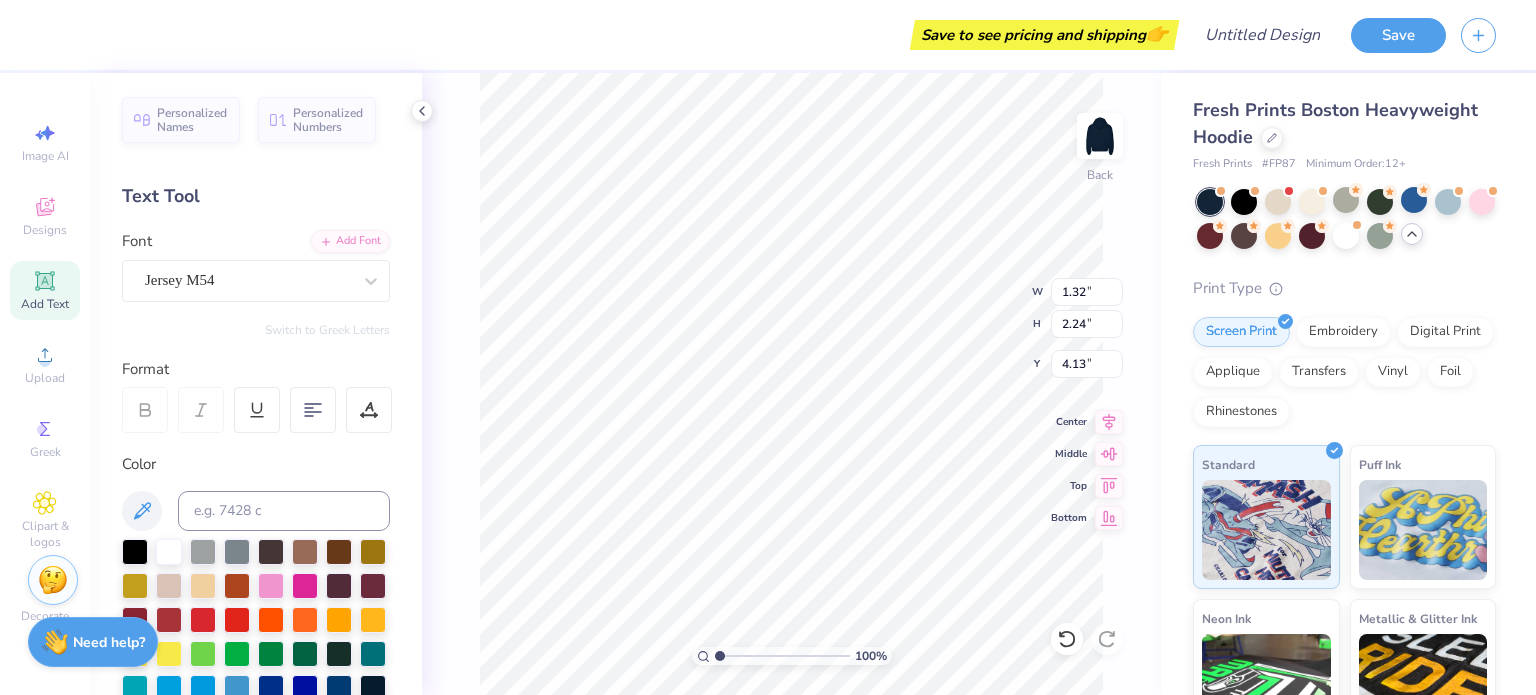 type on "3.94" 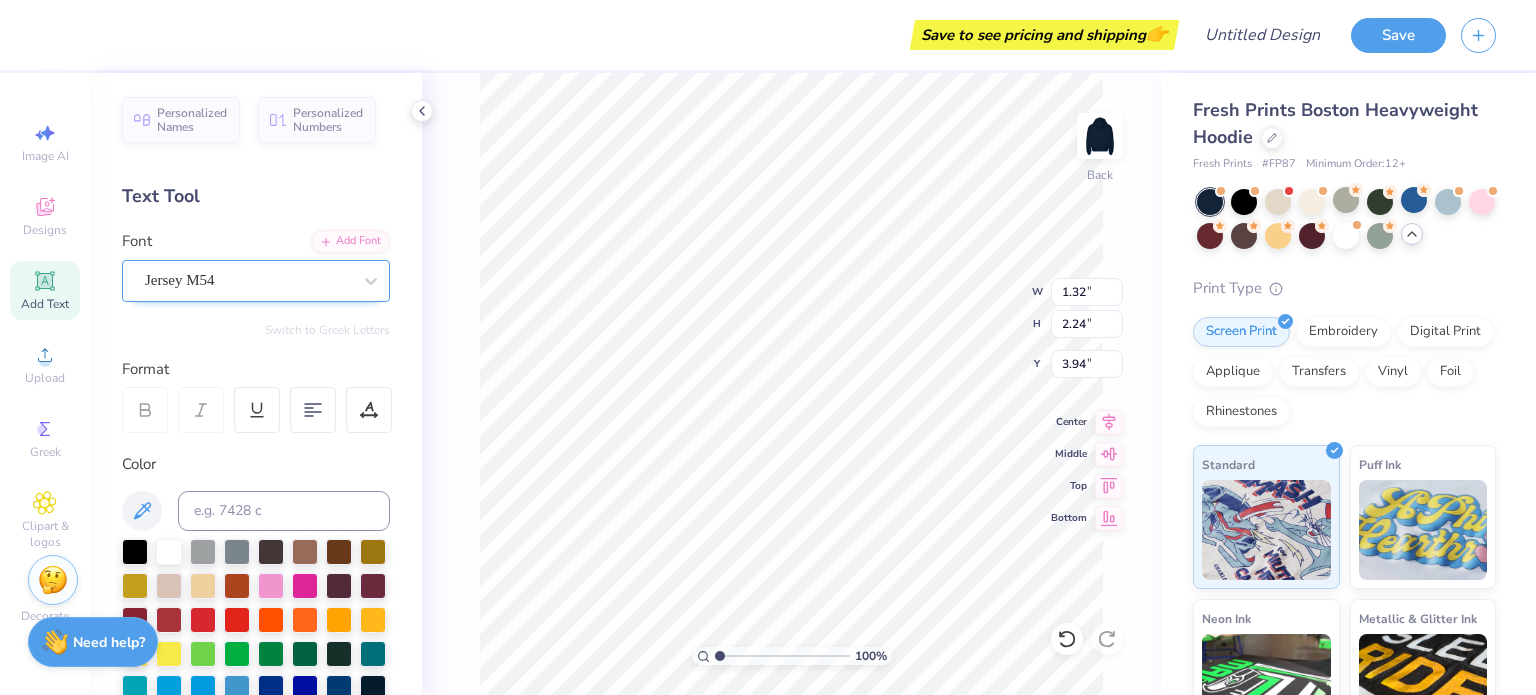 click on "Jersey M54" at bounding box center [248, 280] 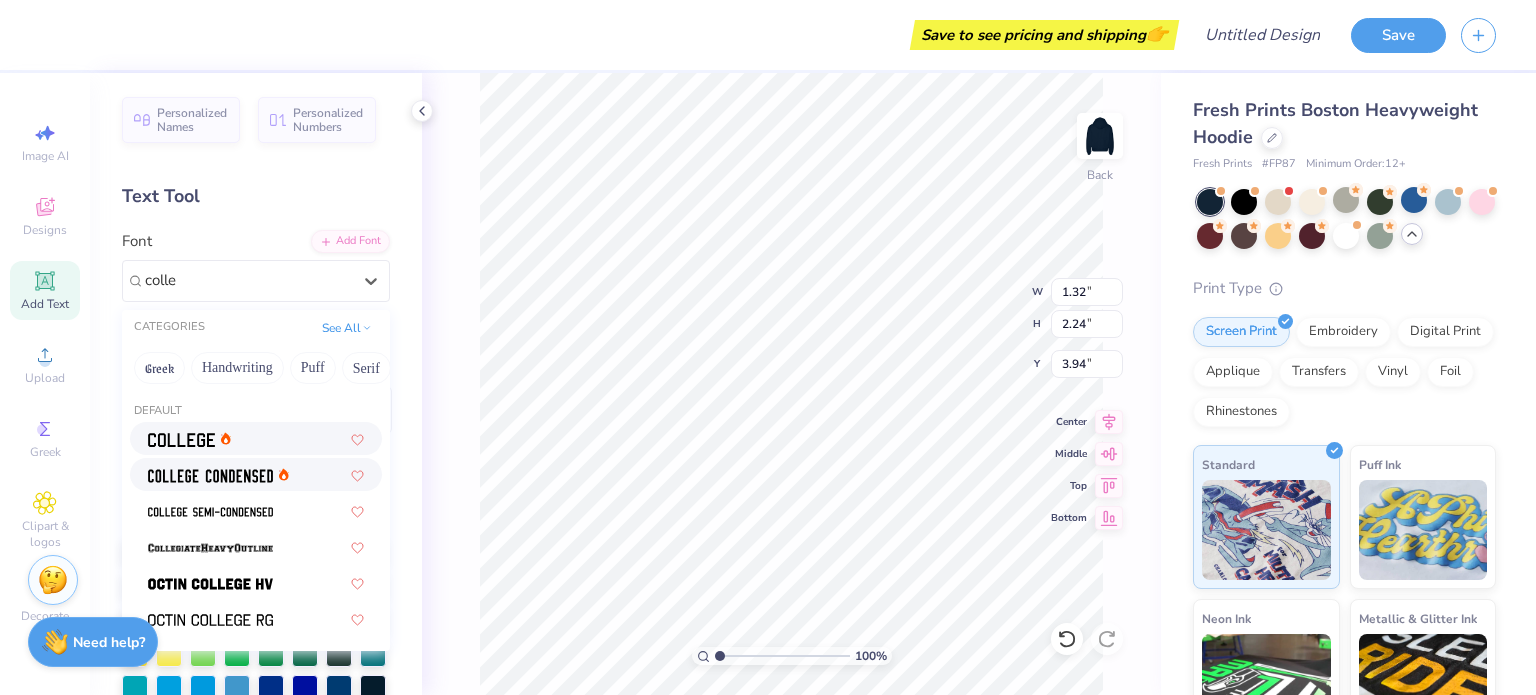 click 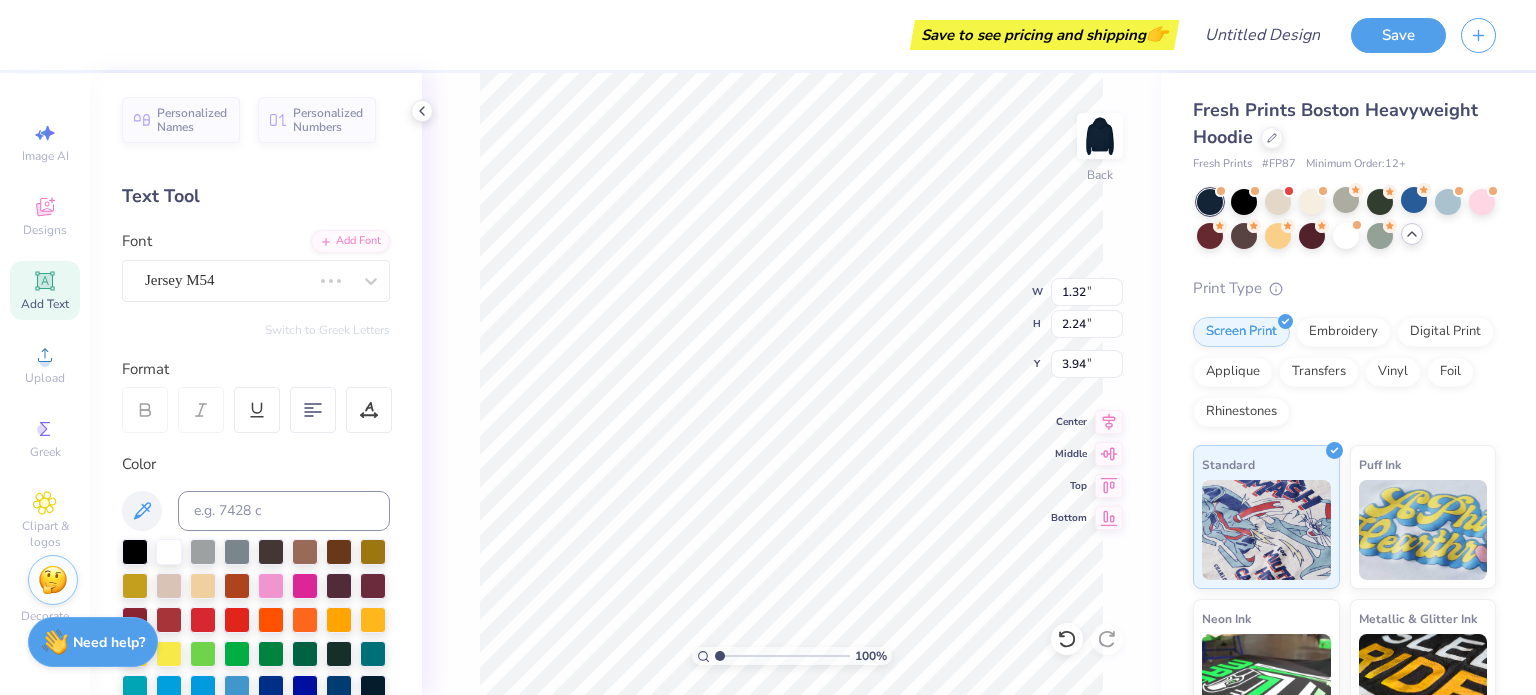 type 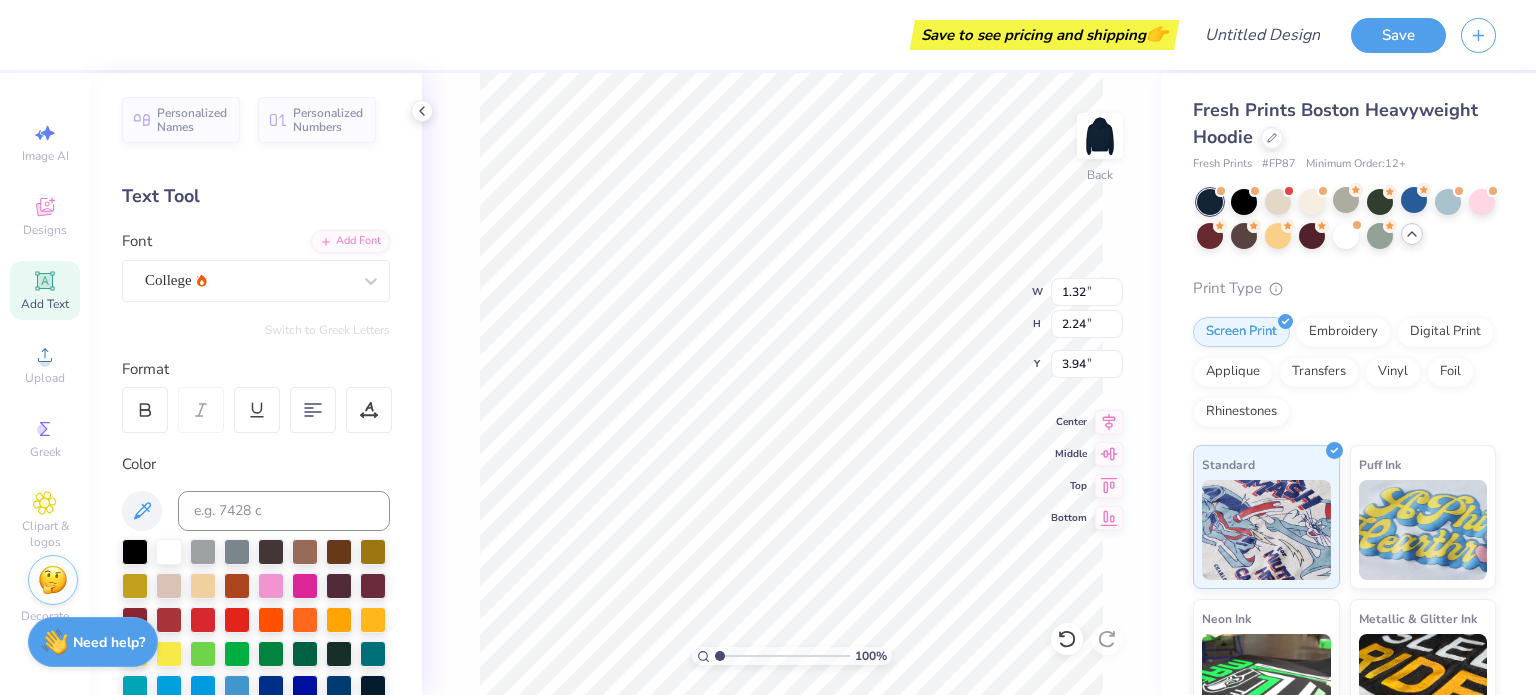 type on "1.54" 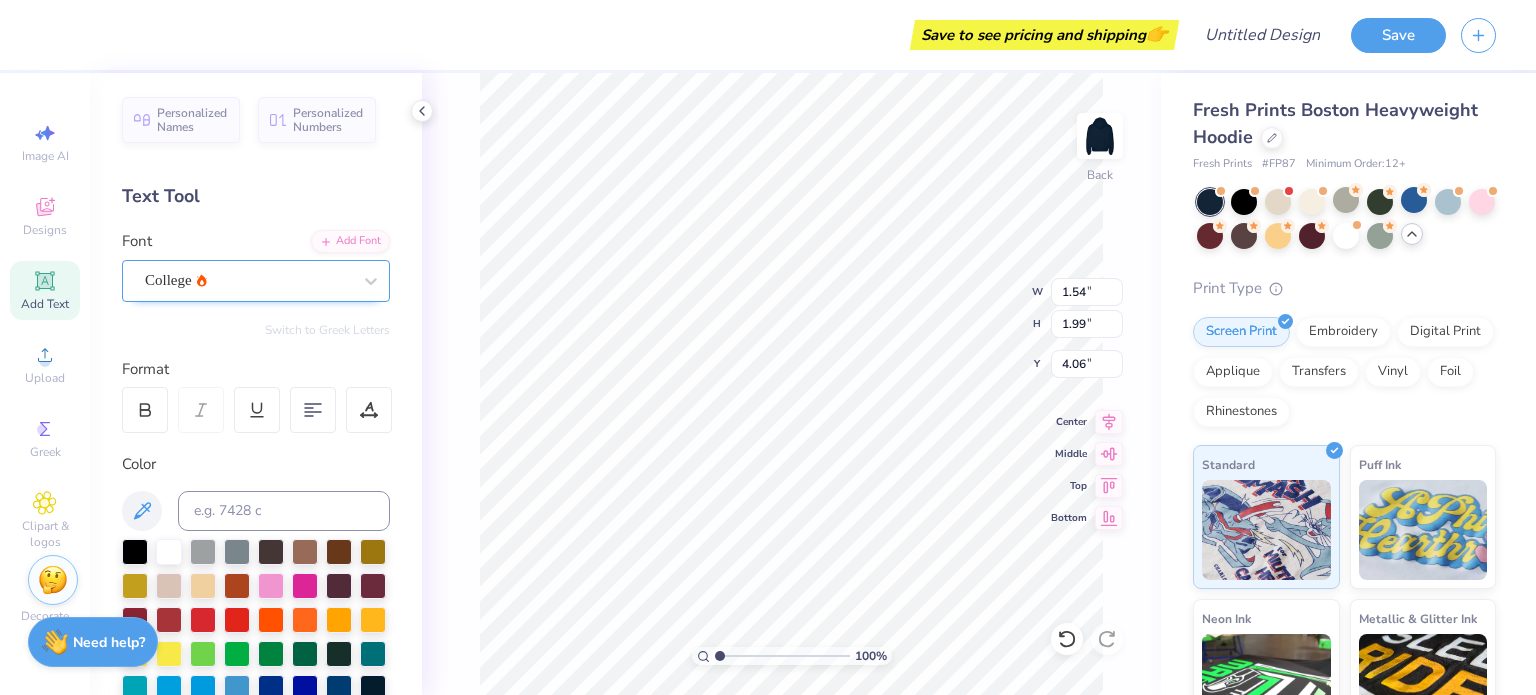 drag, startPoint x: 210, startPoint y: 269, endPoint x: 213, endPoint y: 279, distance: 10.440307 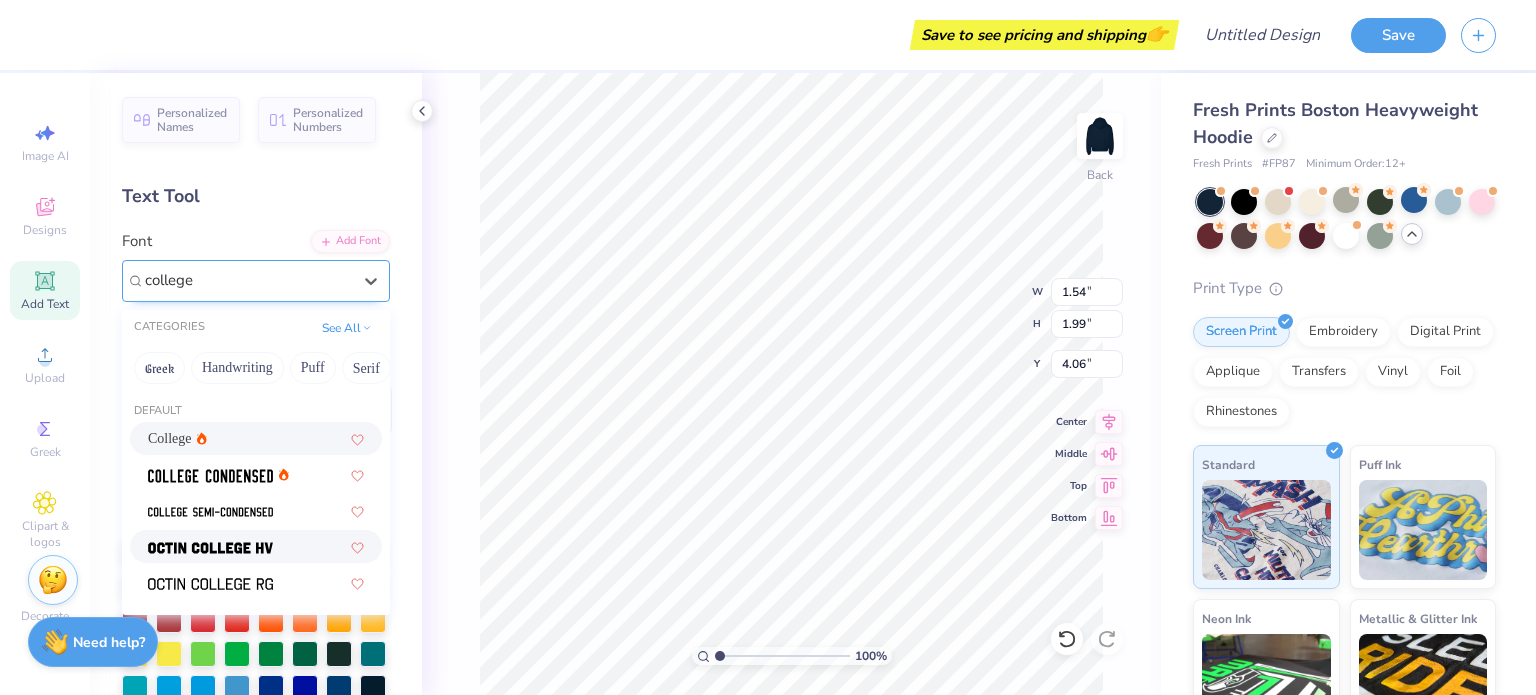 click at bounding box center (210, 546) 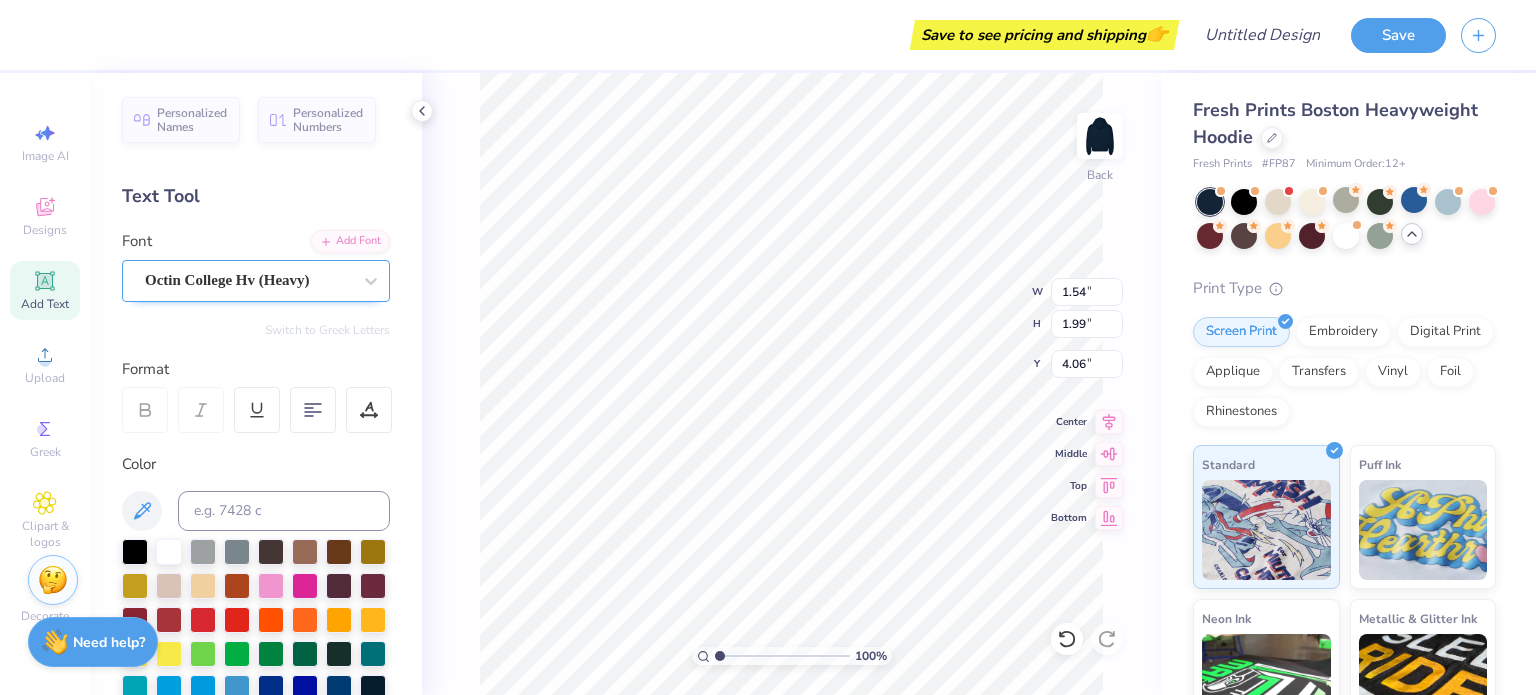 type on "1.62" 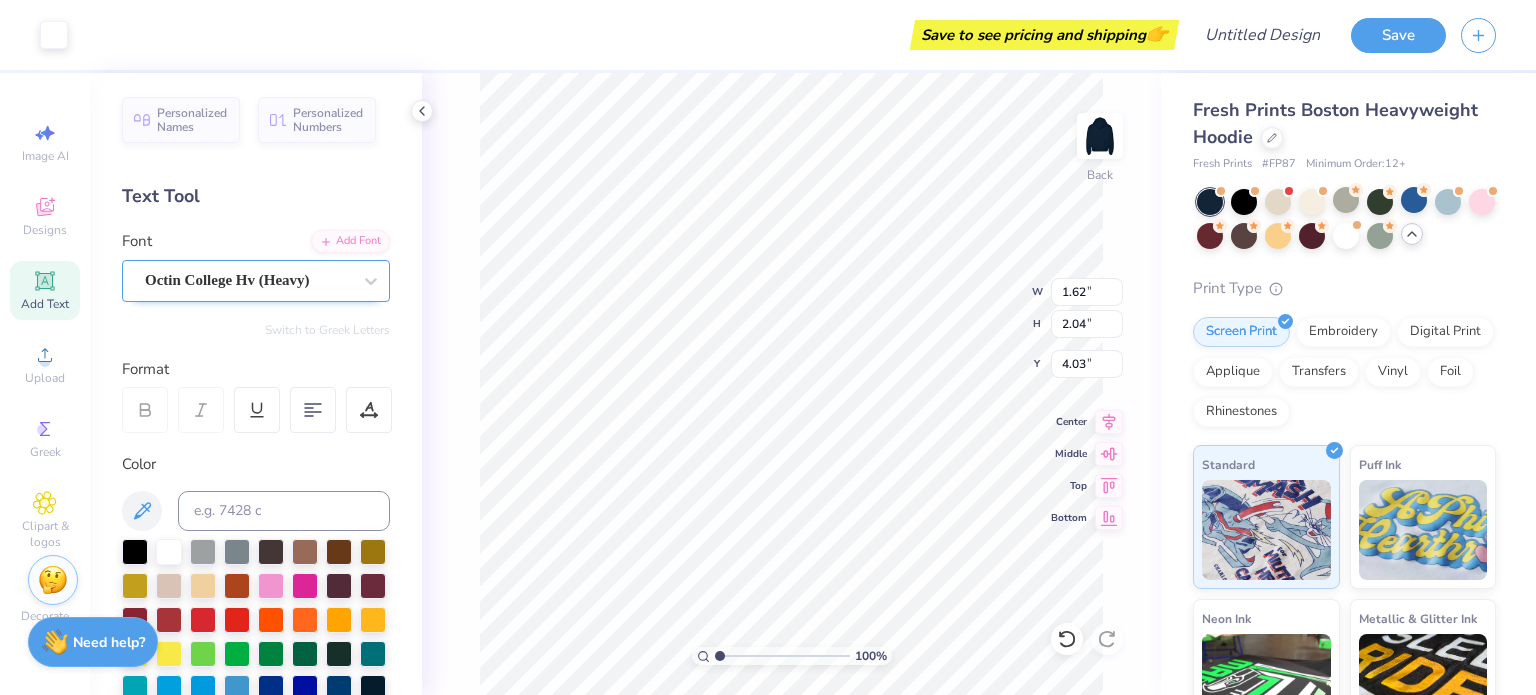 click at bounding box center (248, 280) 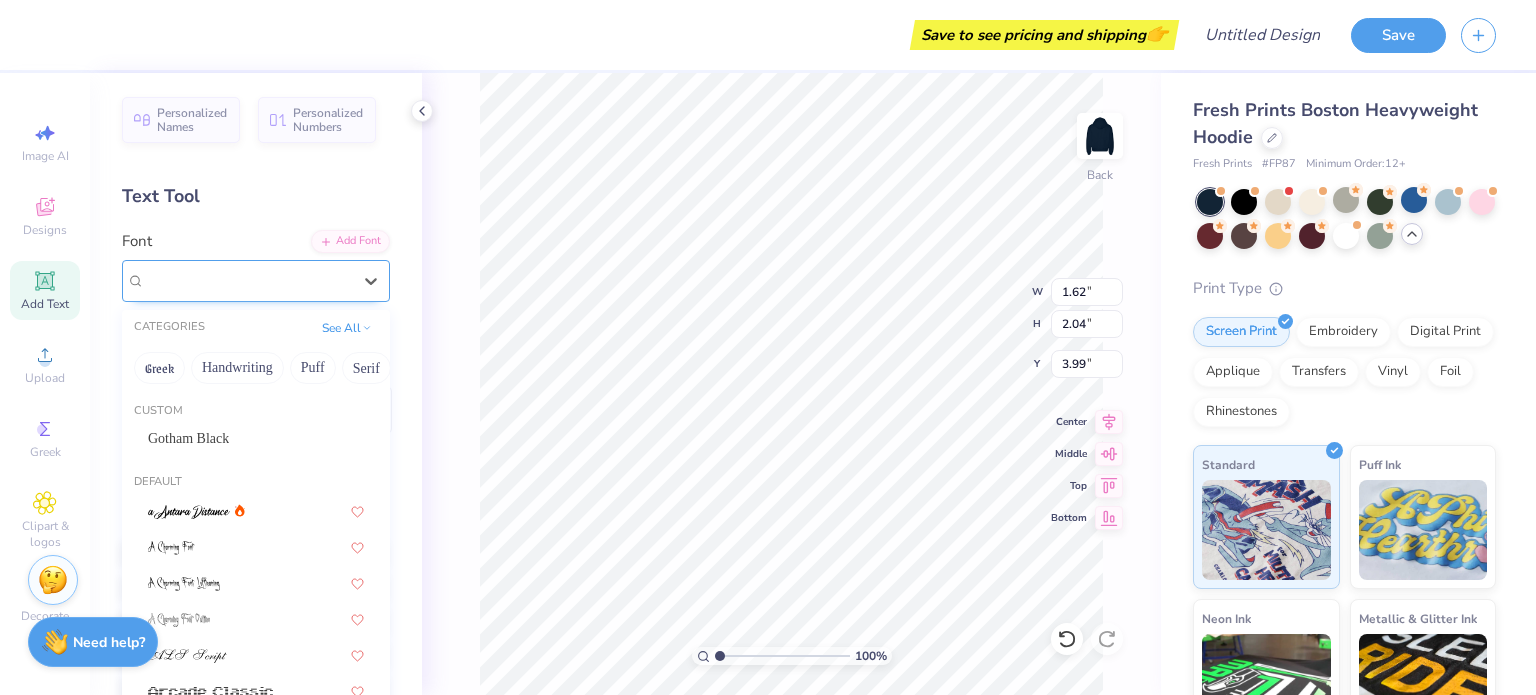 type on "c" 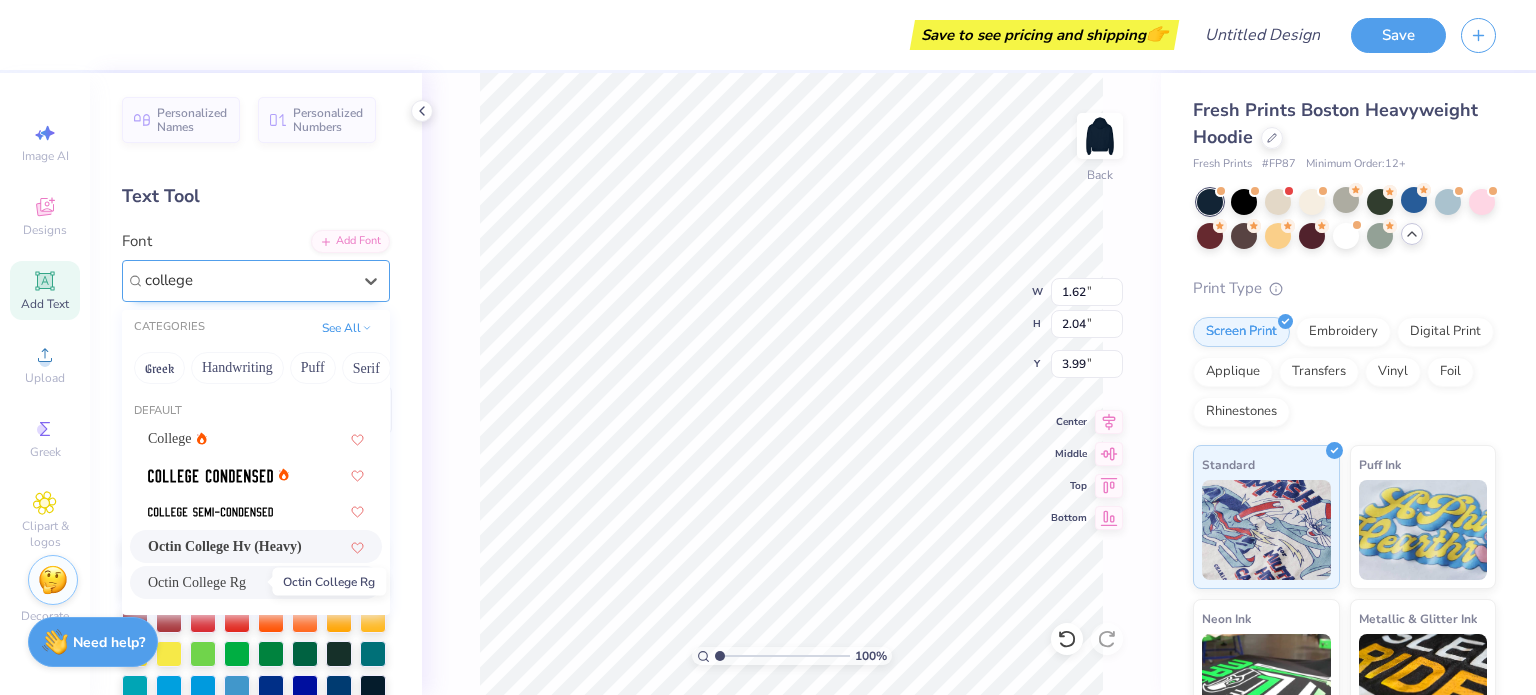click on "Octin College Rg" at bounding box center [197, 582] 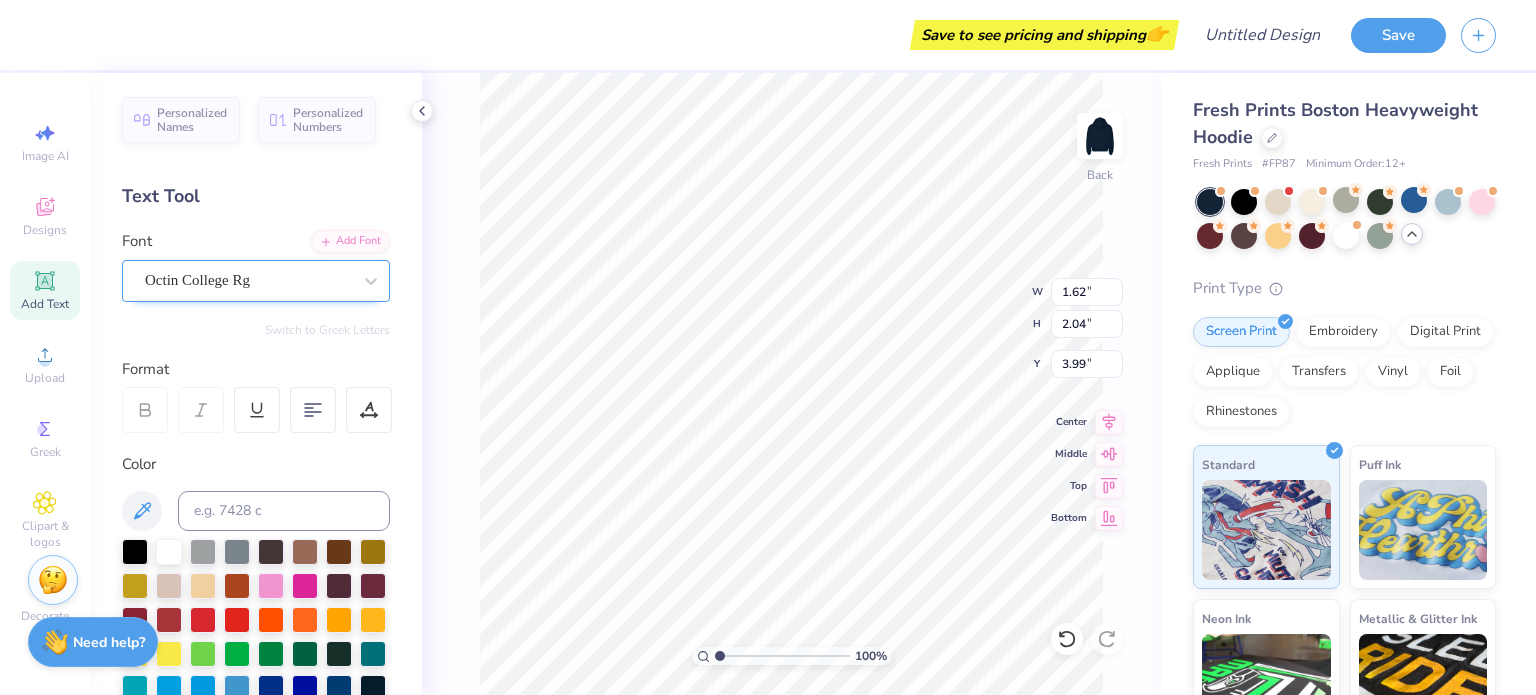 type on "1.30" 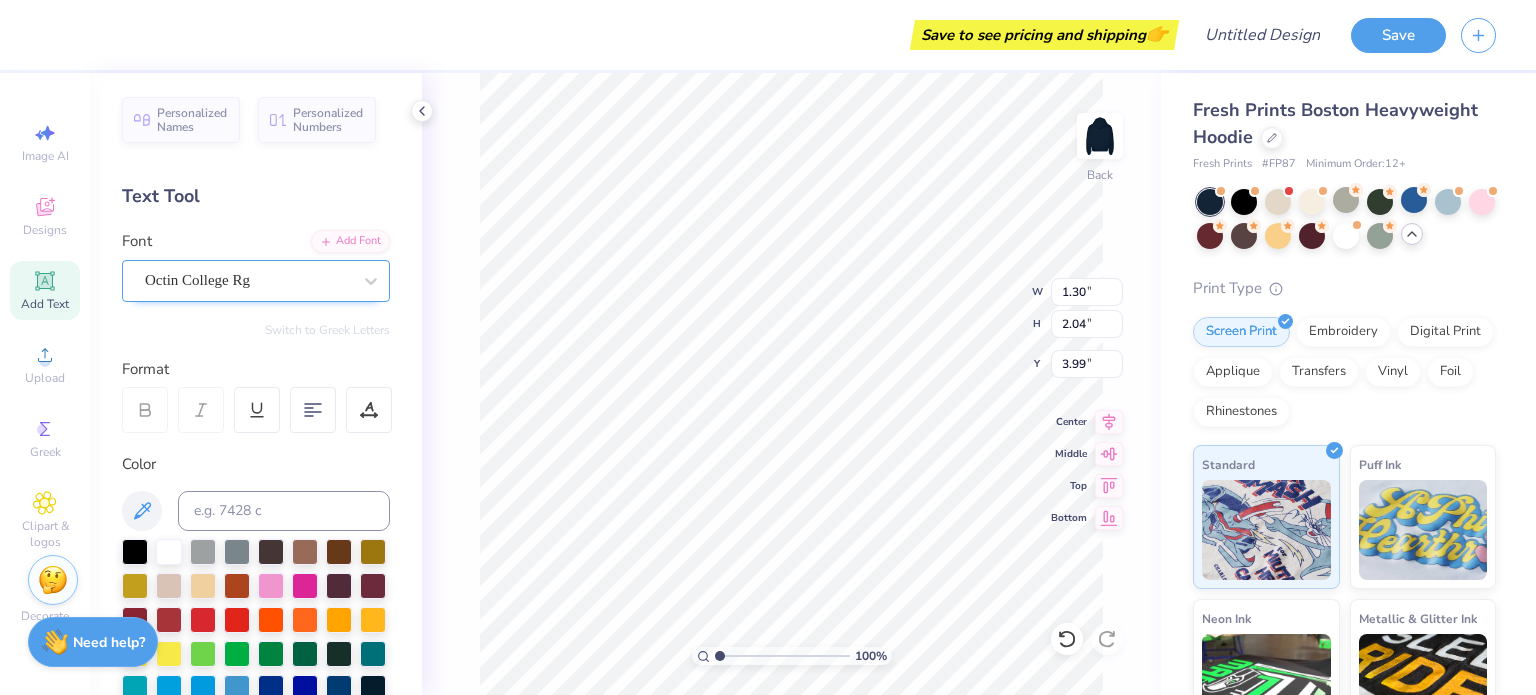 click on "Octin College Rg" at bounding box center (248, 280) 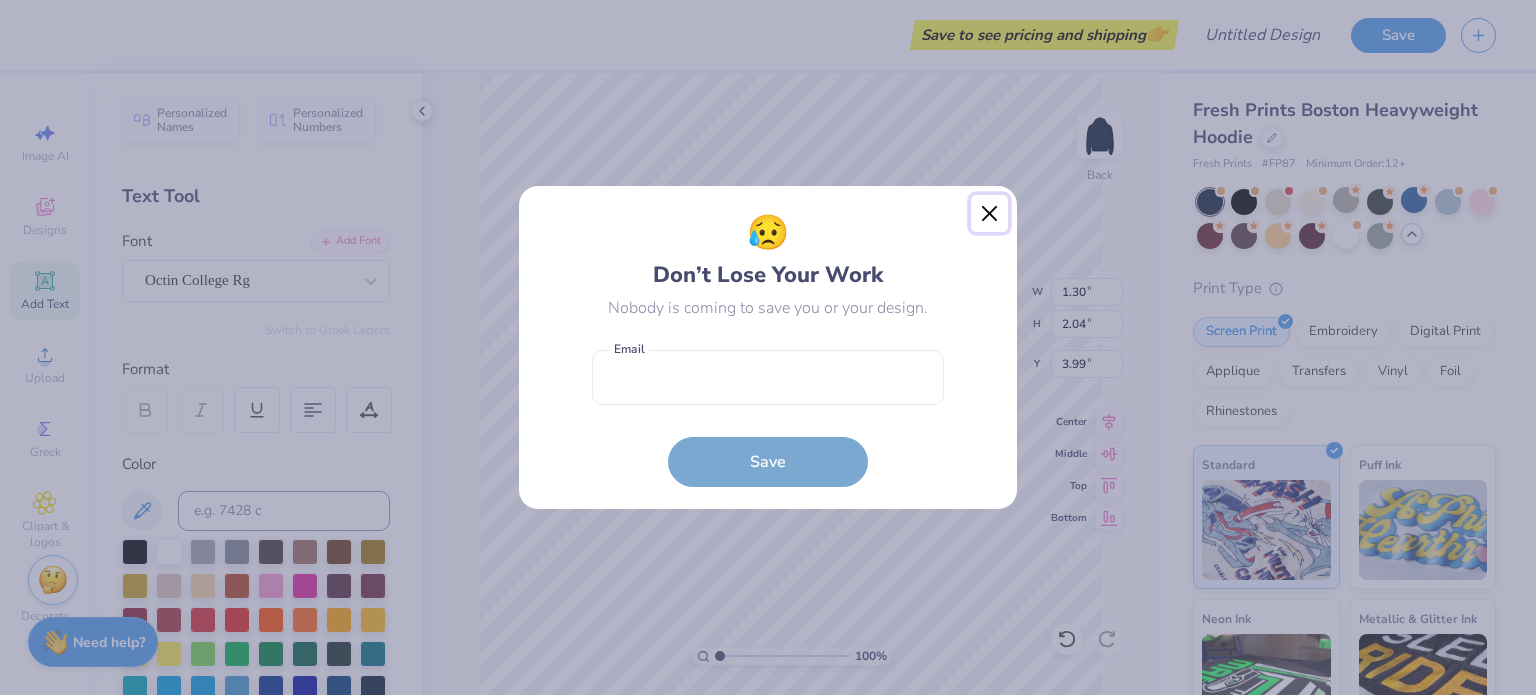 click at bounding box center [990, 214] 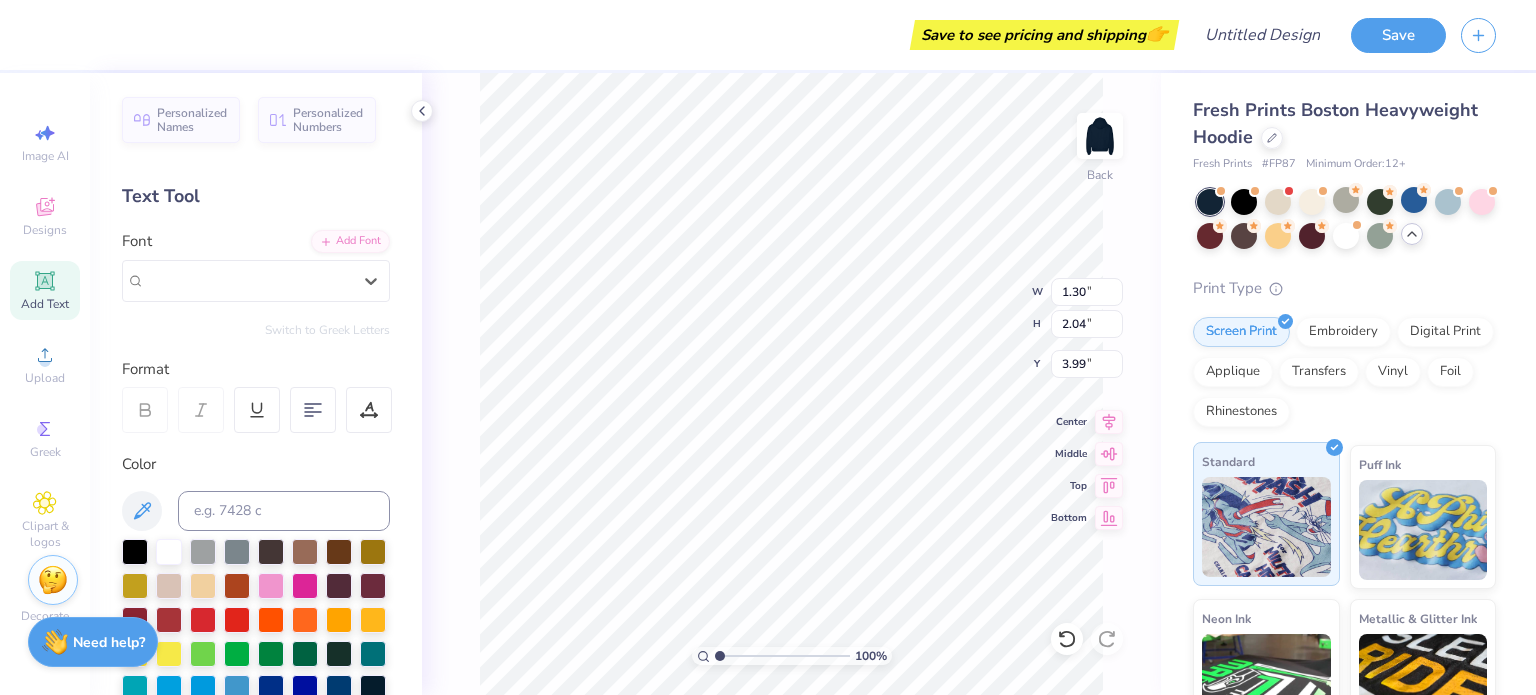 scroll, scrollTop: 201, scrollLeft: 0, axis: vertical 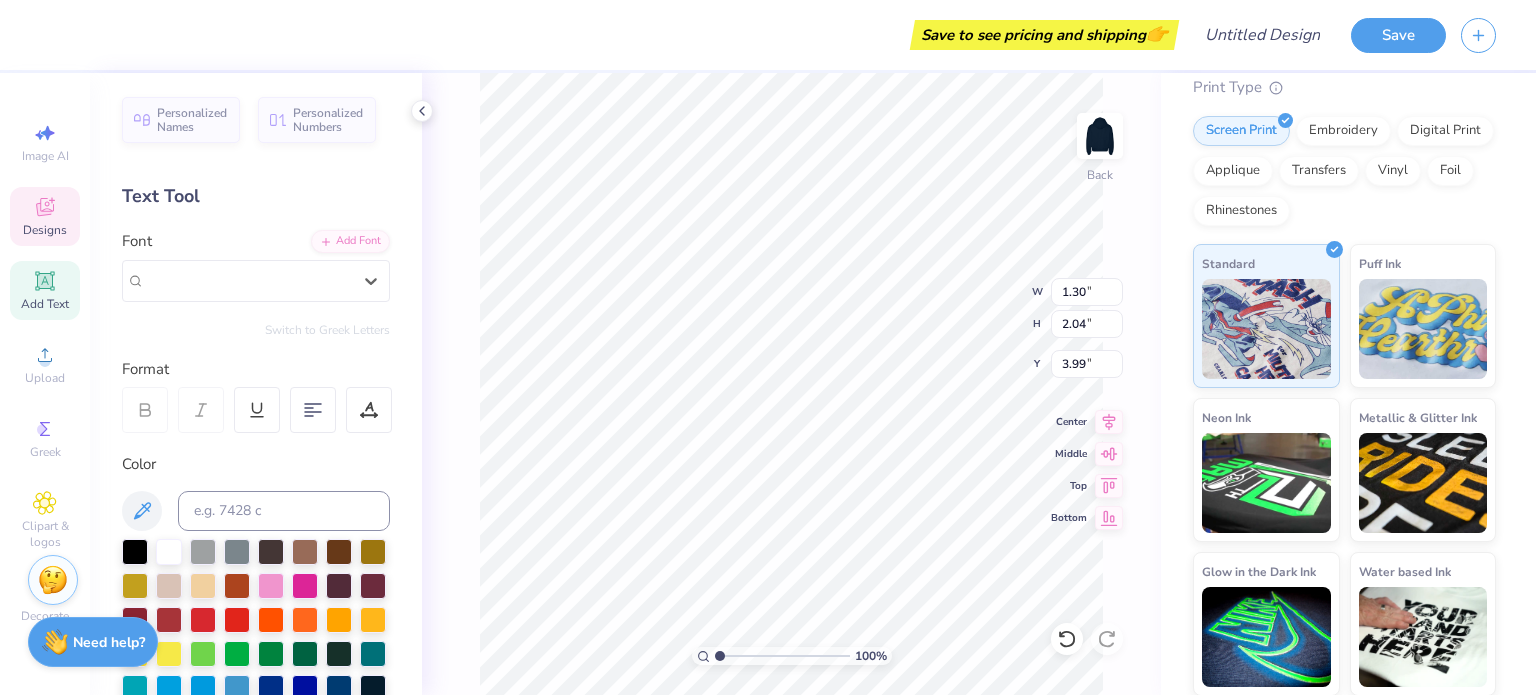 click on "Designs" at bounding box center (45, 216) 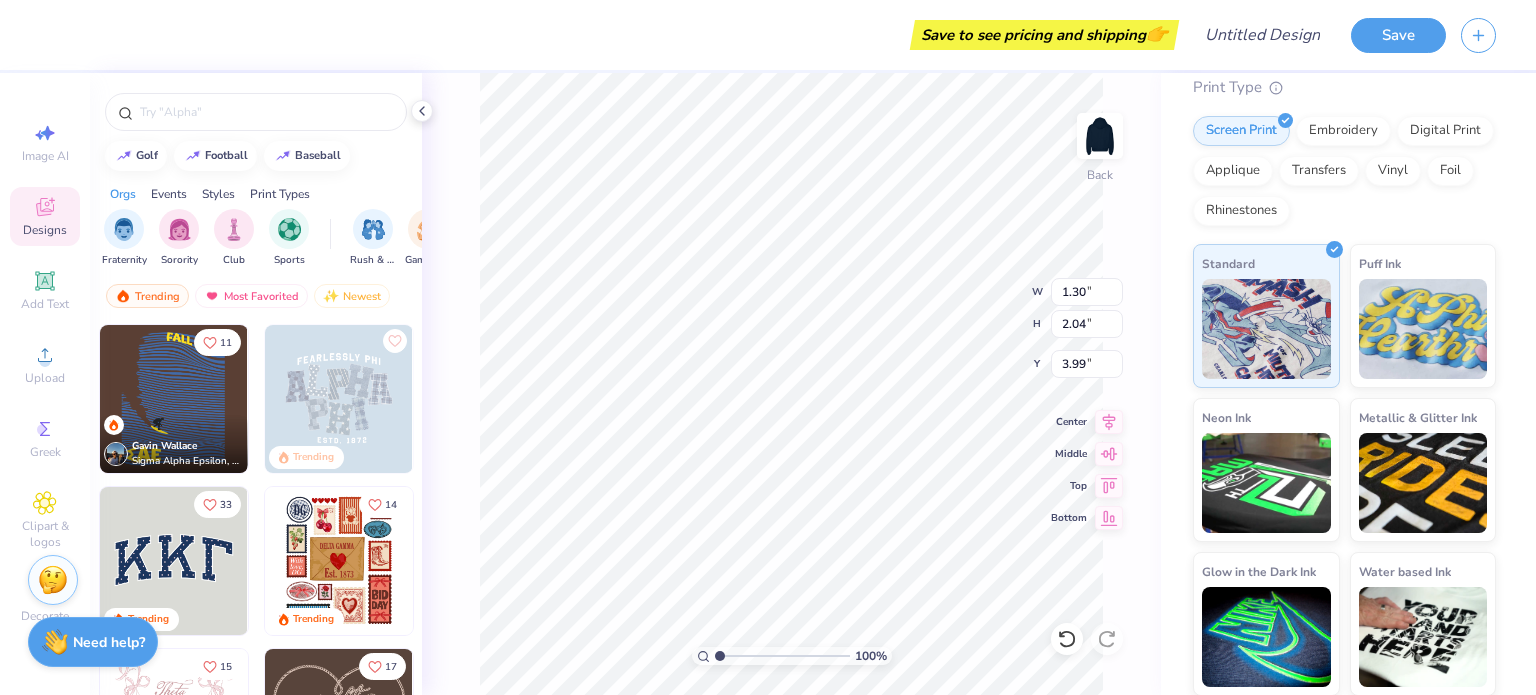 scroll, scrollTop: 152, scrollLeft: 0, axis: vertical 